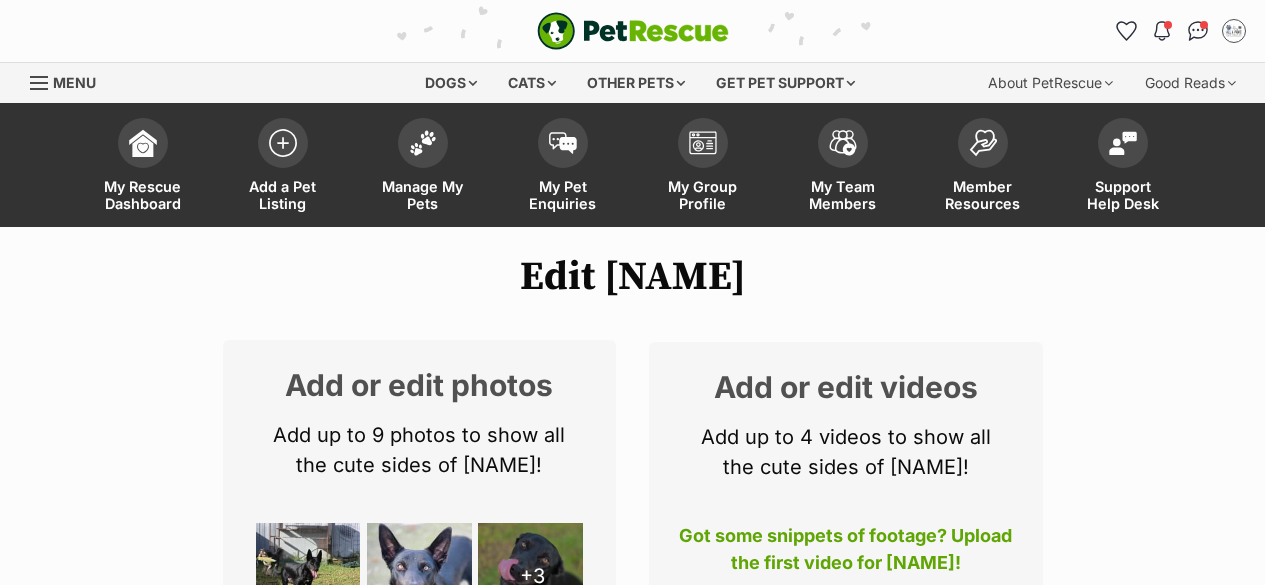 scroll, scrollTop: 0, scrollLeft: 0, axis: both 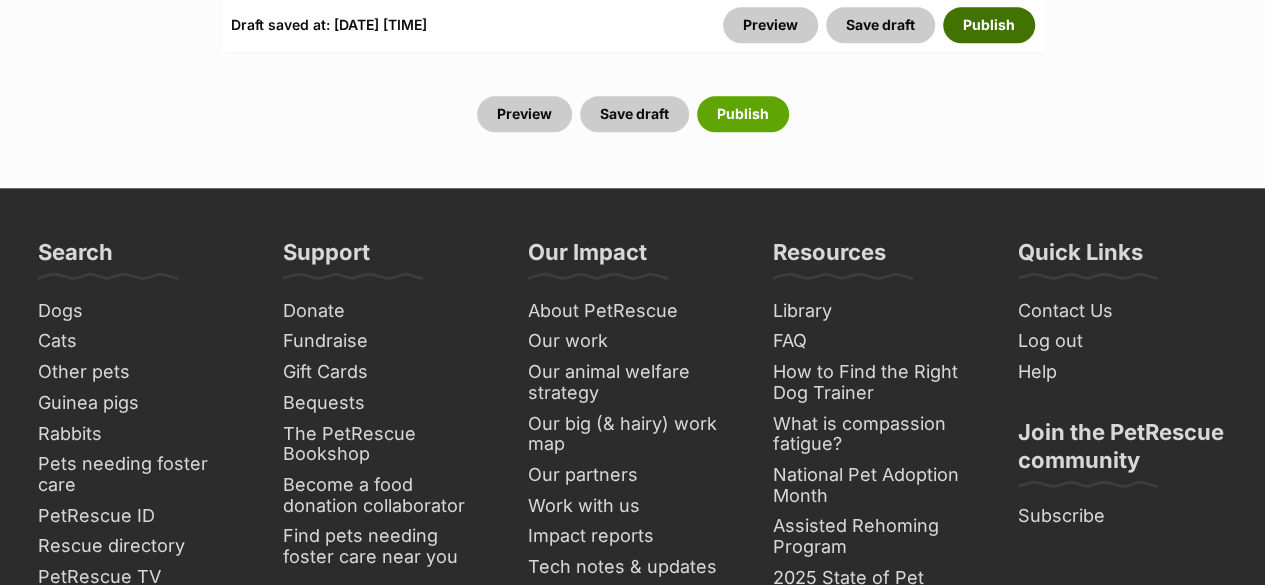 click on "Publish" at bounding box center [989, 25] 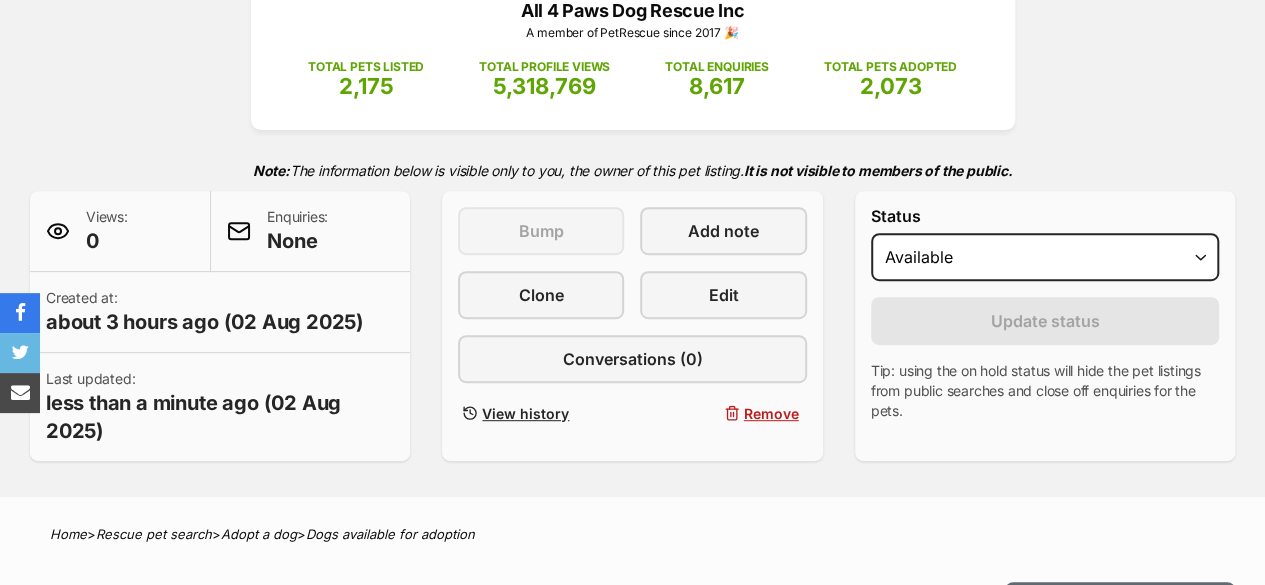 scroll, scrollTop: 374, scrollLeft: 0, axis: vertical 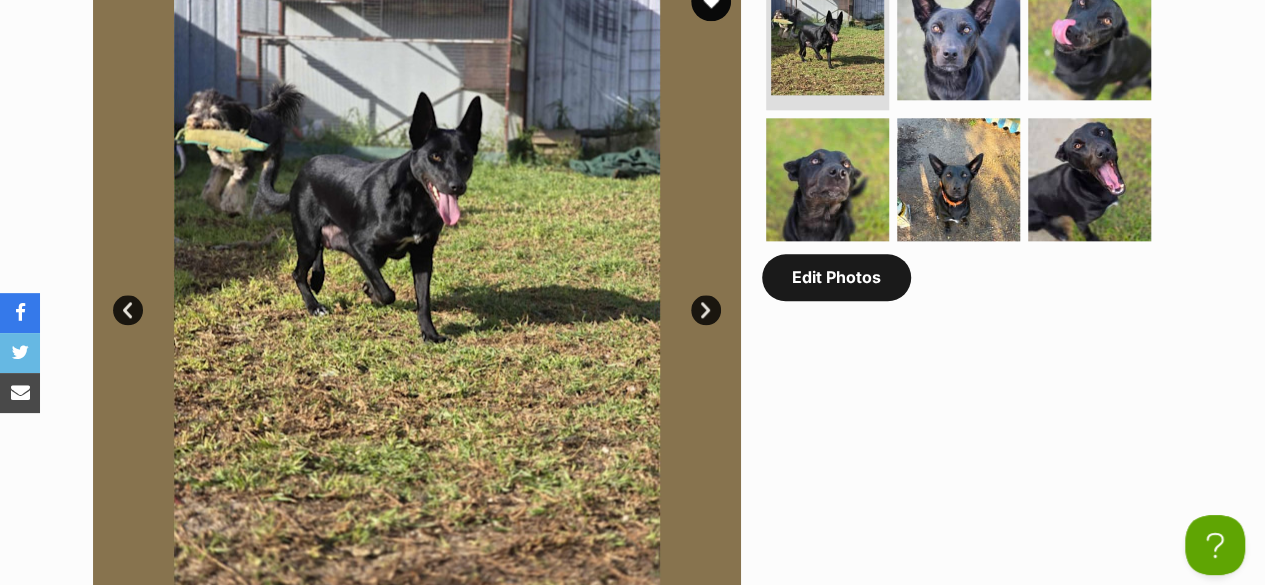 click on "Edit Photos" at bounding box center (836, 277) 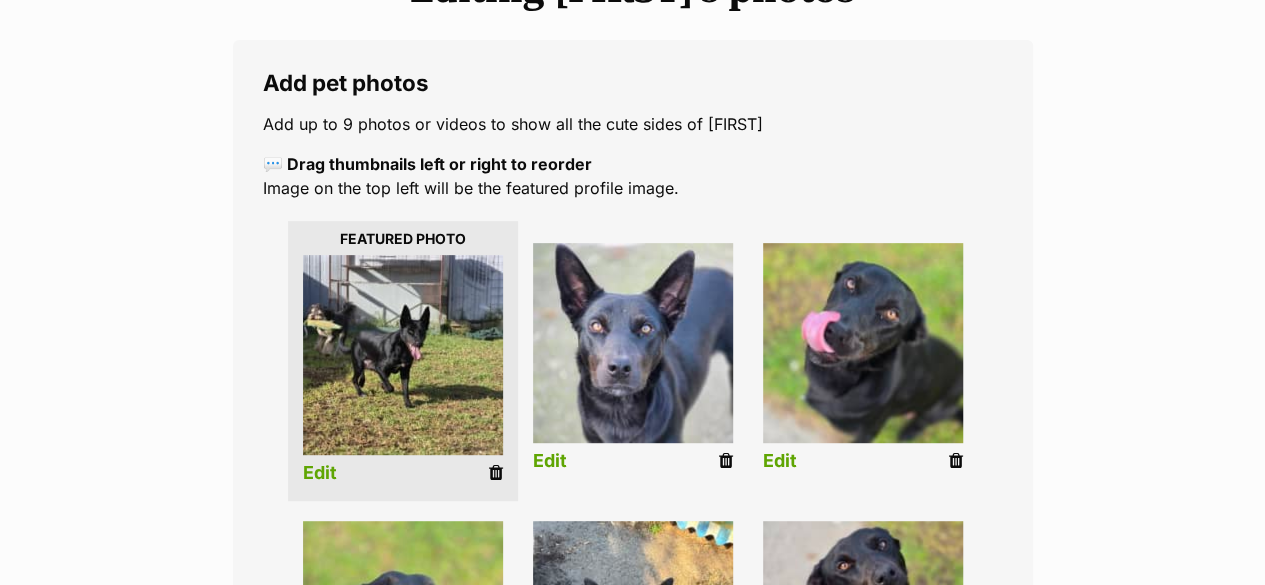 scroll, scrollTop: 300, scrollLeft: 0, axis: vertical 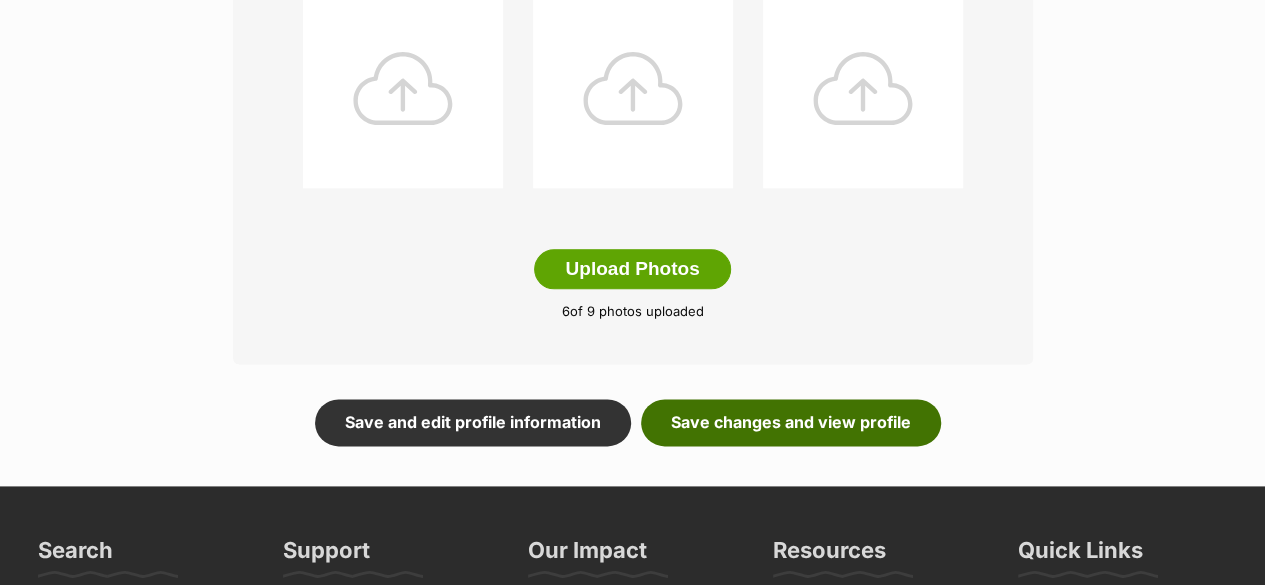 click on "Save changes and view profile" at bounding box center [791, 422] 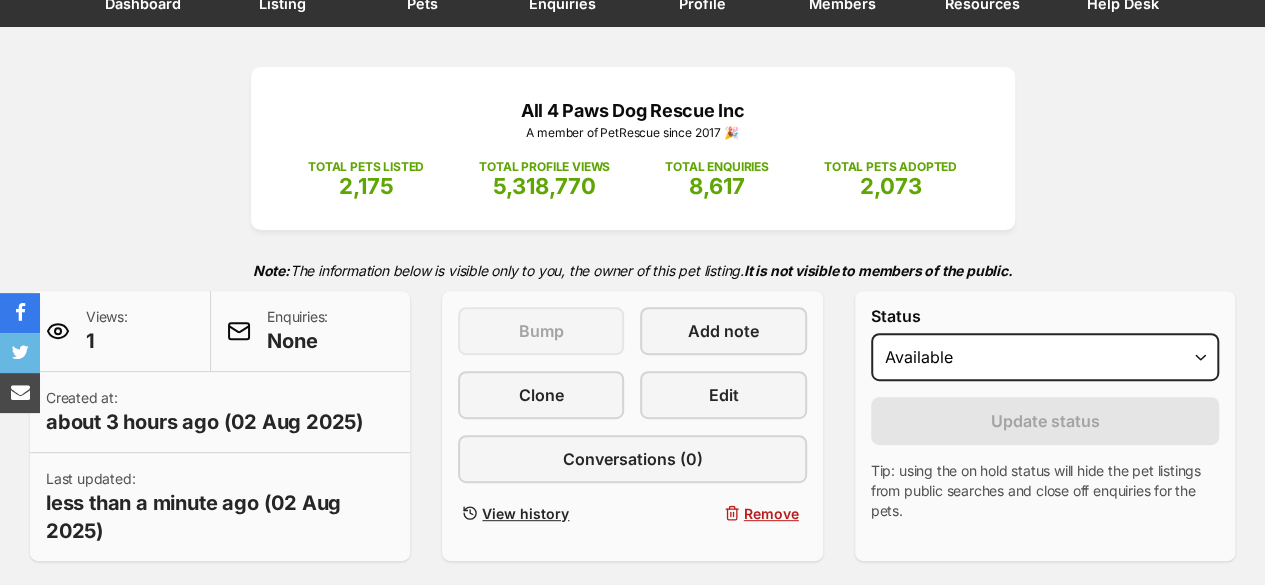 scroll, scrollTop: 28, scrollLeft: 0, axis: vertical 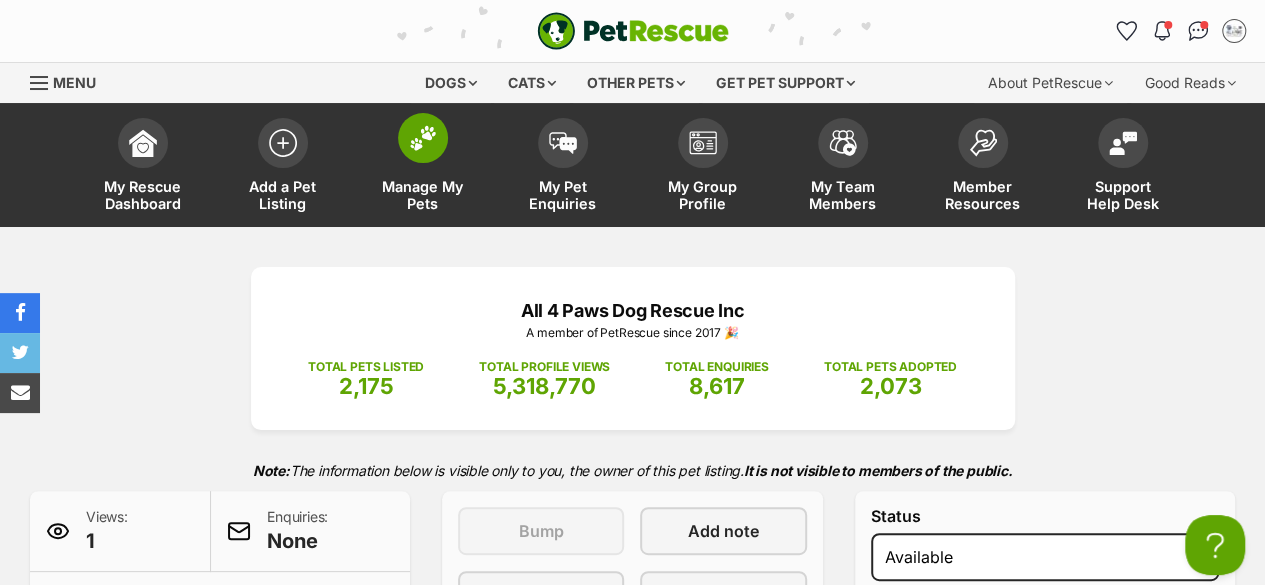 click on "Manage My Pets" at bounding box center [423, 195] 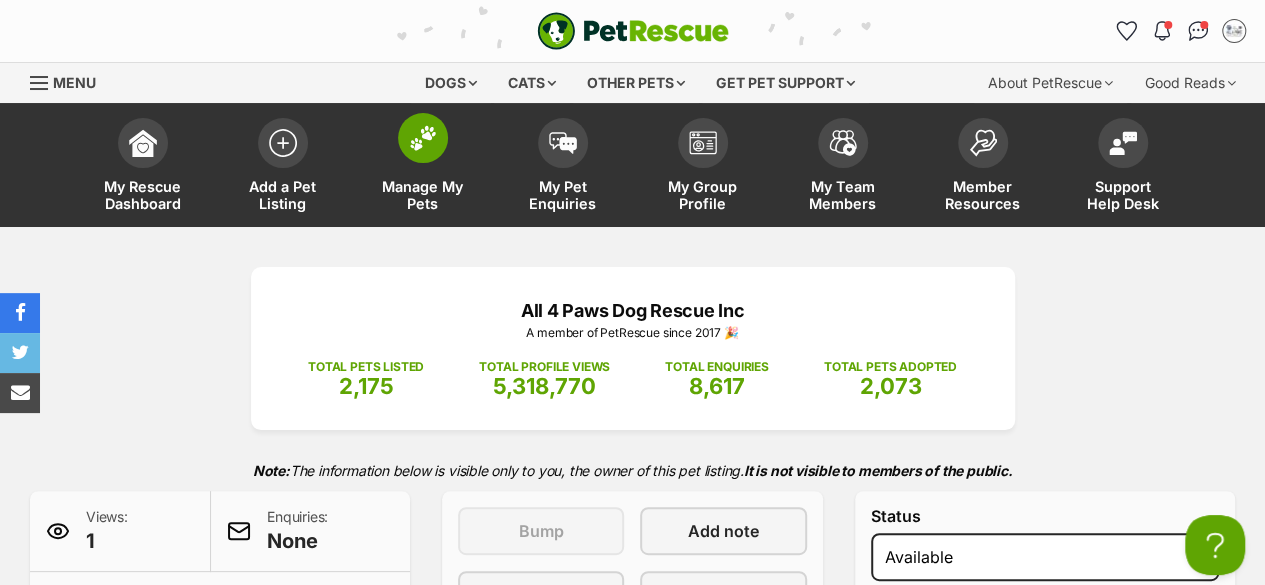 scroll, scrollTop: 0, scrollLeft: 0, axis: both 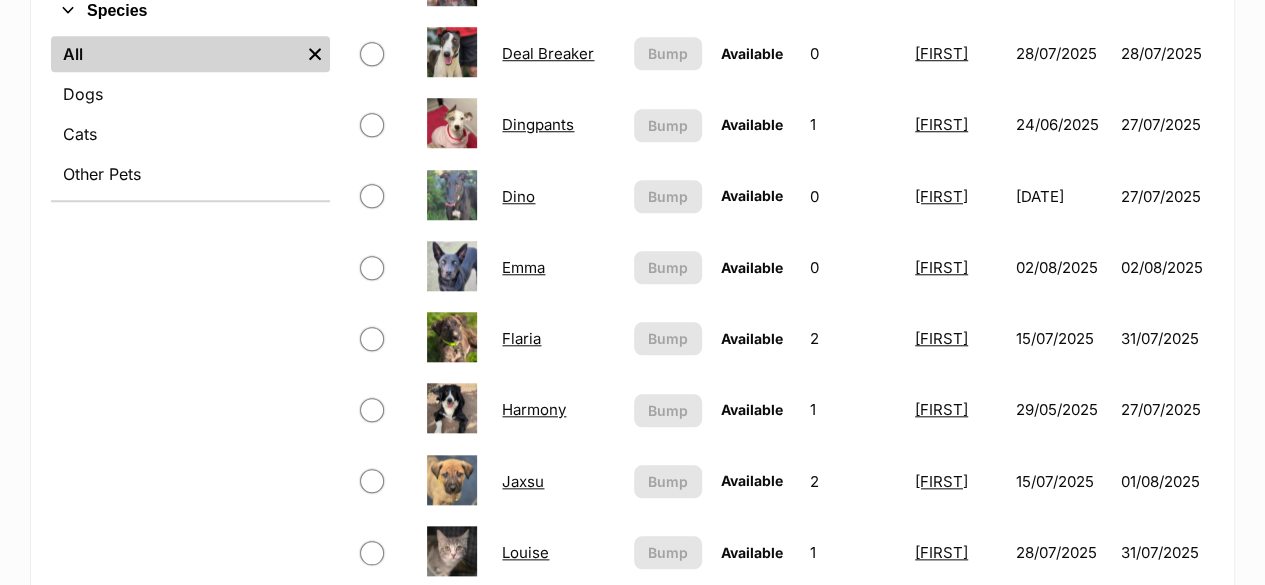 click on "Emma" at bounding box center [523, 267] 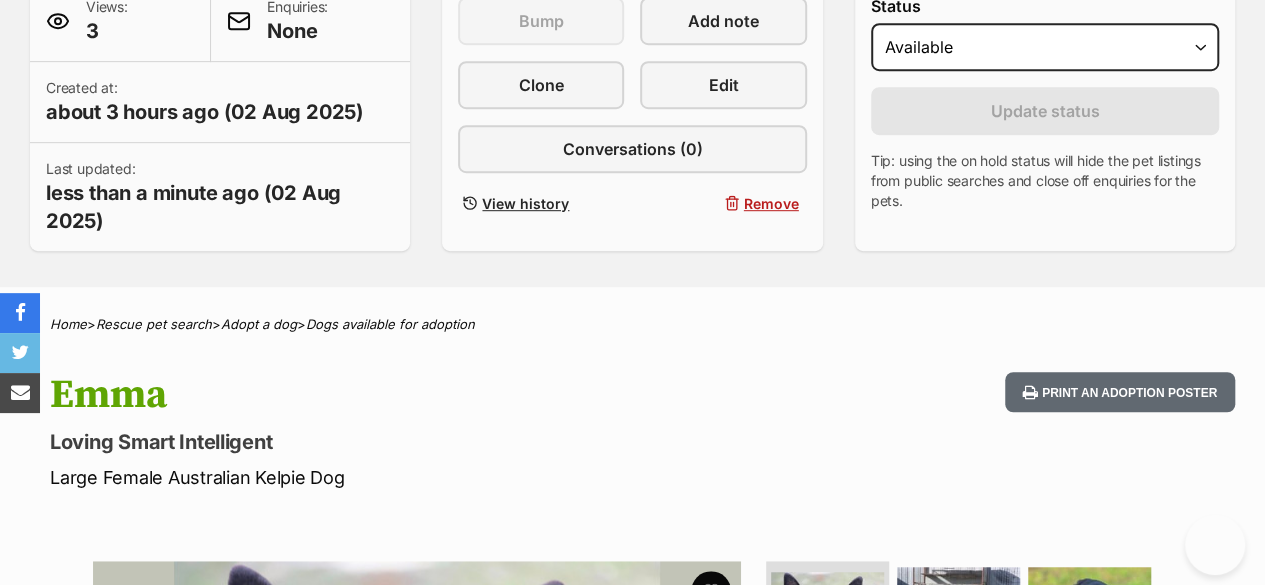 scroll, scrollTop: 600, scrollLeft: 0, axis: vertical 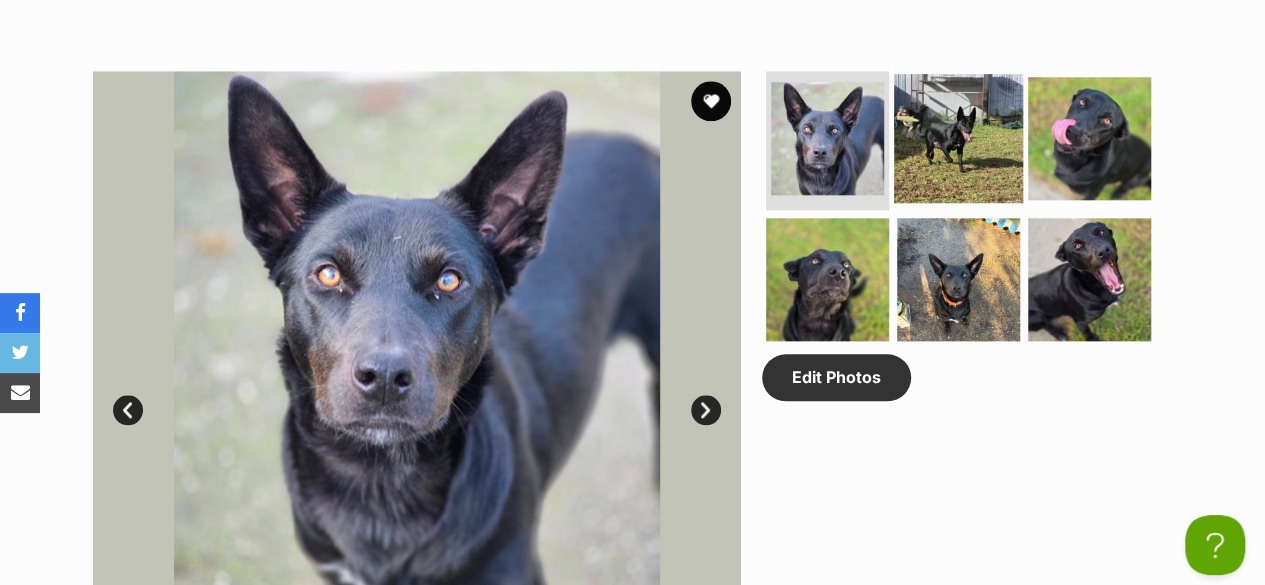 click at bounding box center [958, 137] 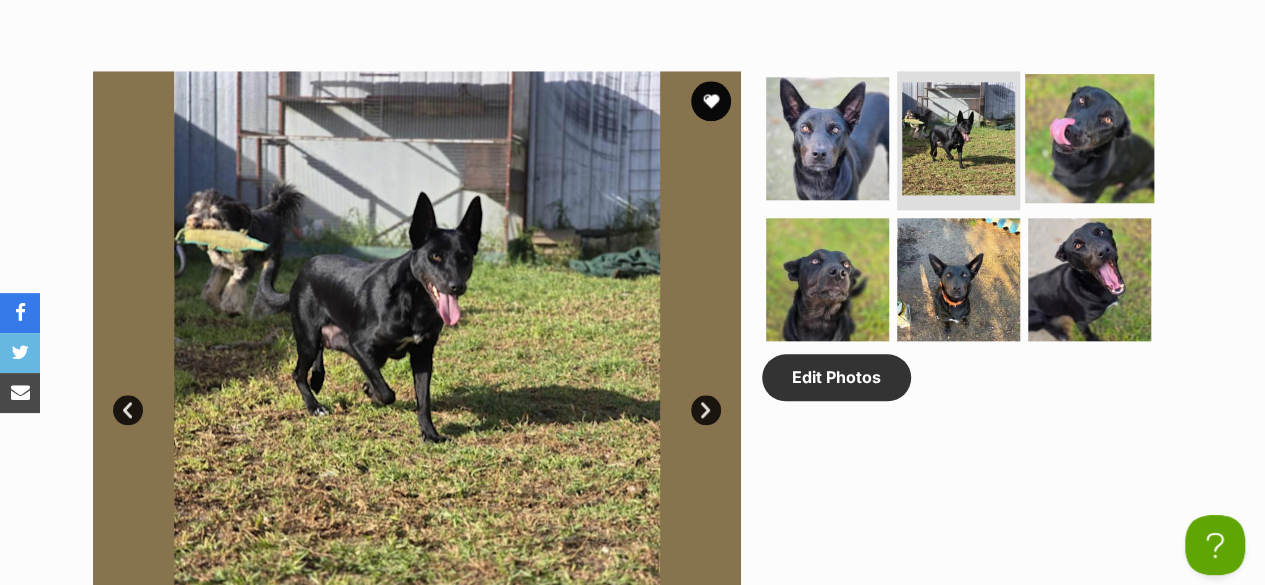 click at bounding box center (1089, 137) 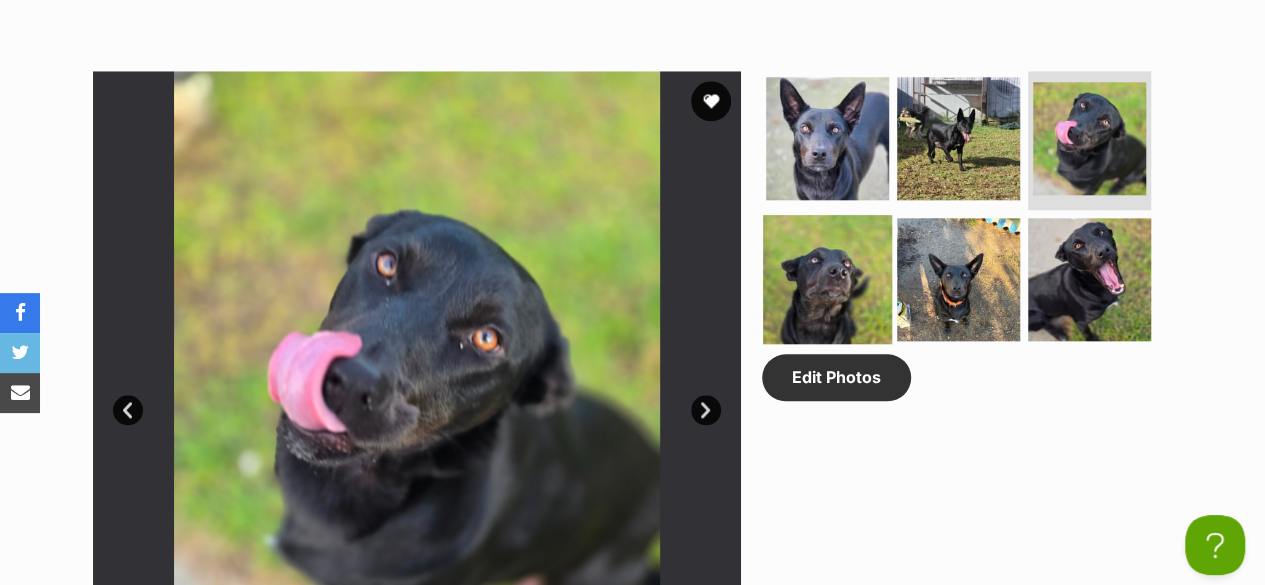 click at bounding box center (827, 279) 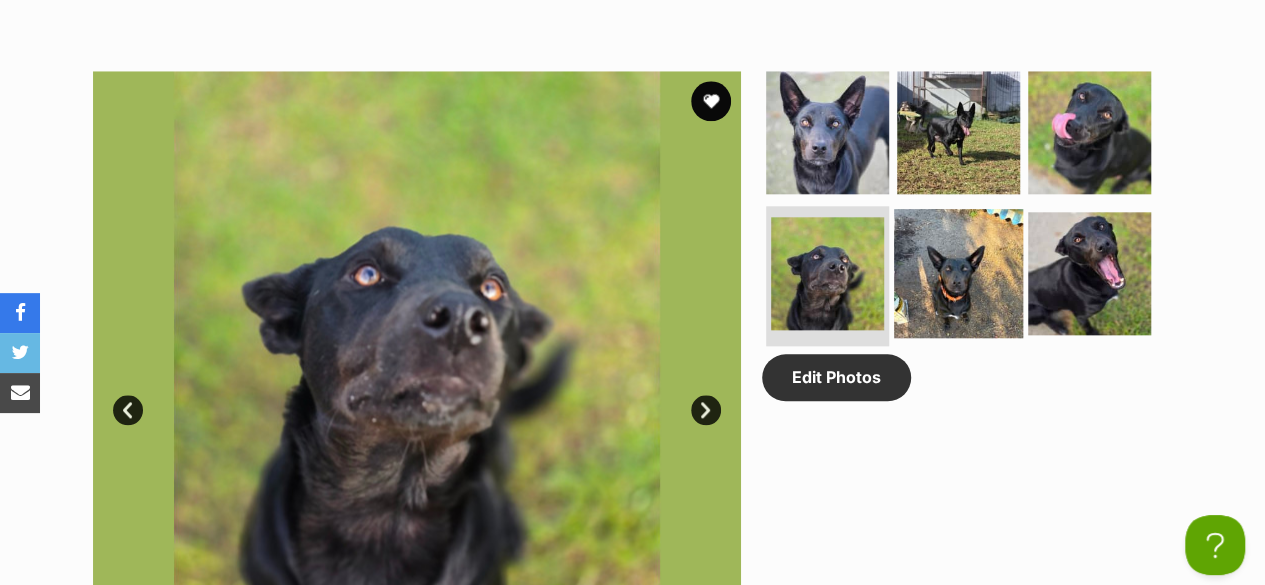 drag, startPoint x: 964, startPoint y: 267, endPoint x: 1011, endPoint y: 277, distance: 48.052055 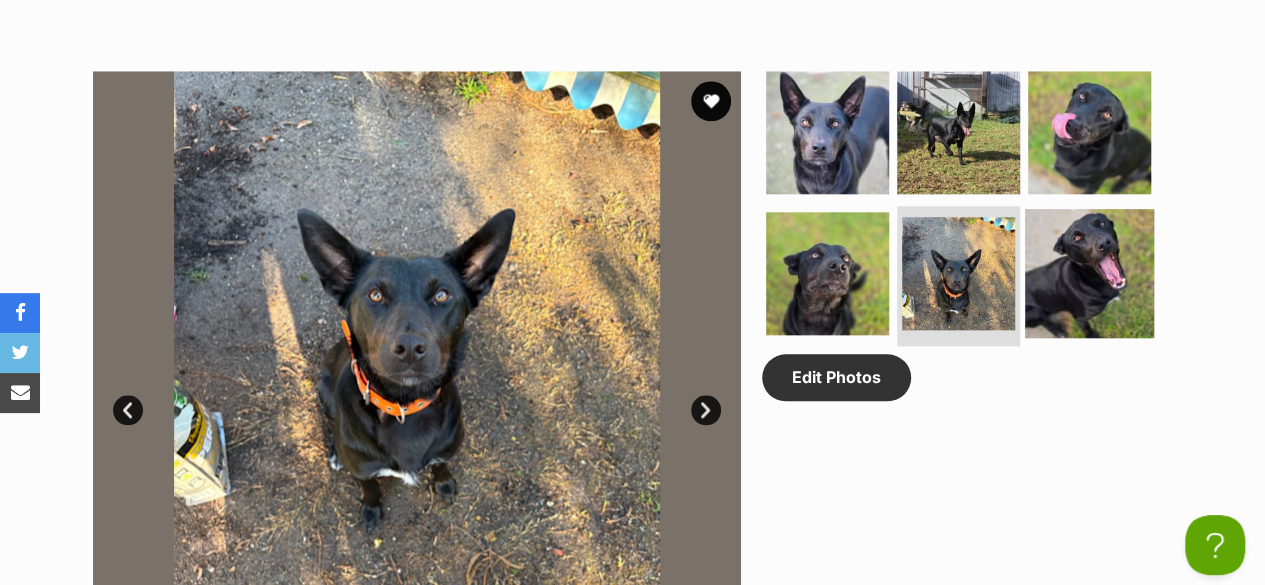click at bounding box center [1089, 273] 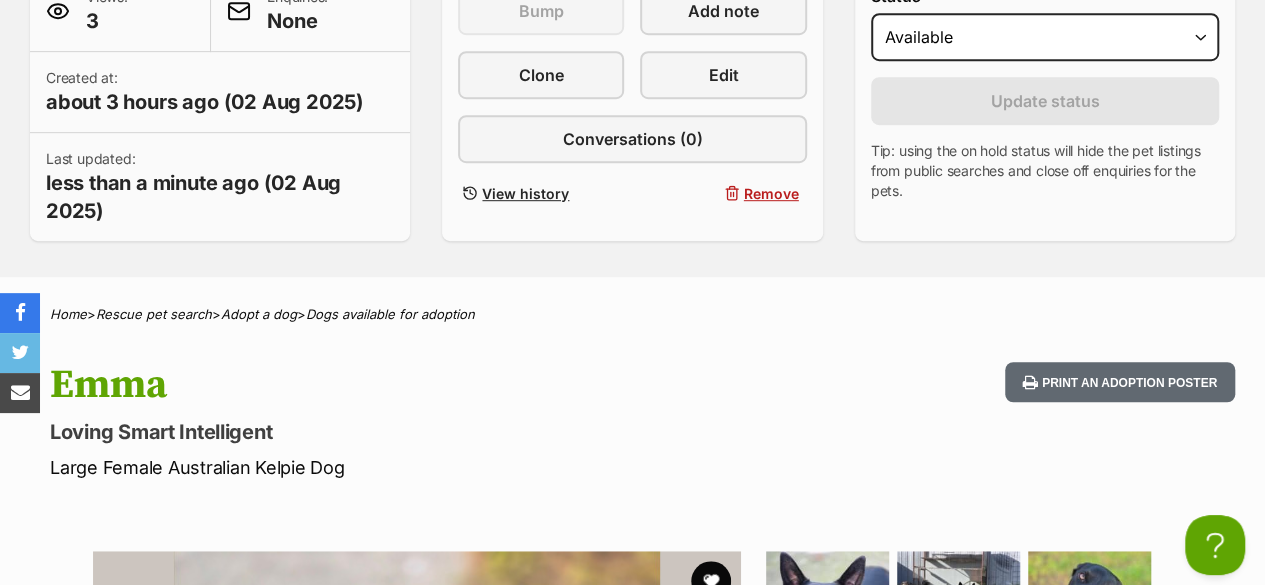 scroll, scrollTop: 0, scrollLeft: 0, axis: both 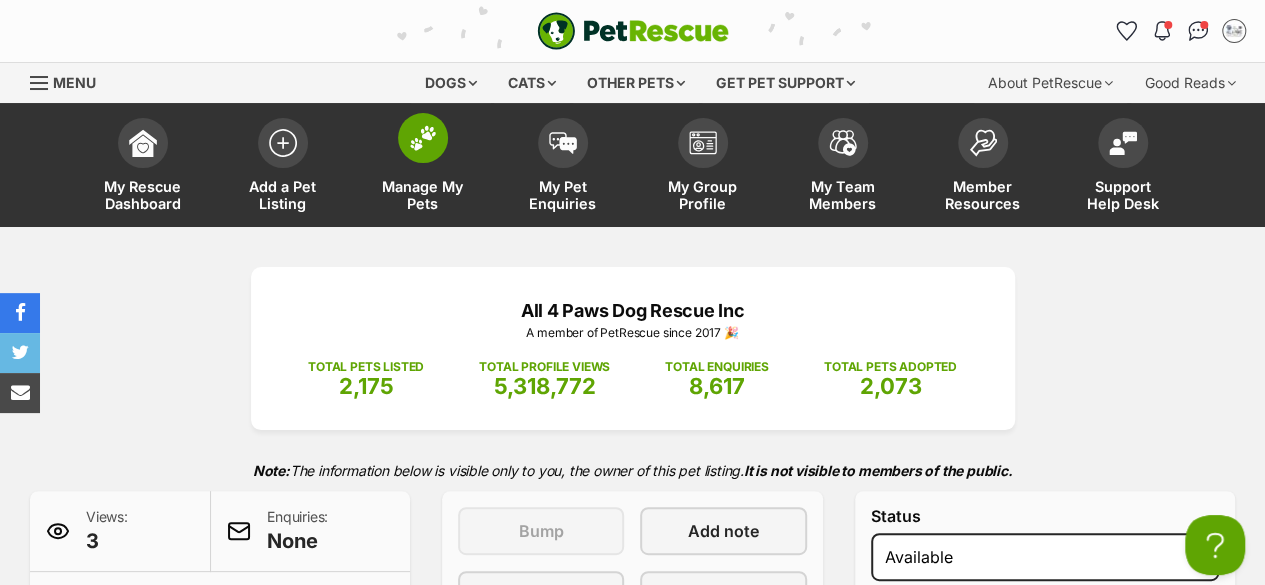 click on "Manage My Pets" at bounding box center (423, 195) 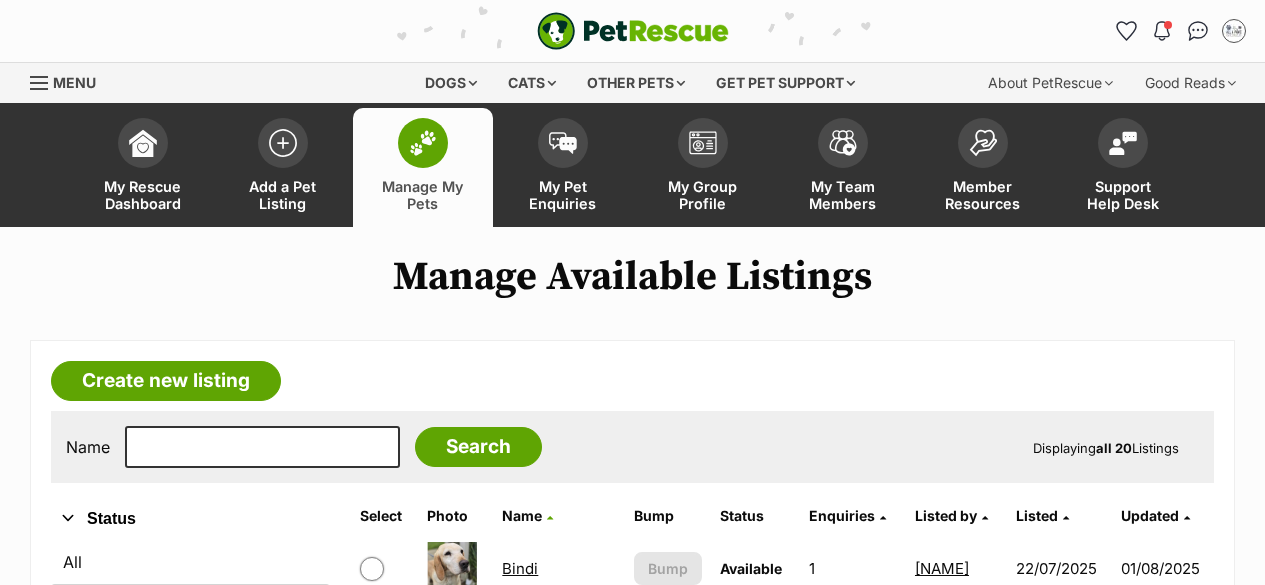 scroll, scrollTop: 300, scrollLeft: 0, axis: vertical 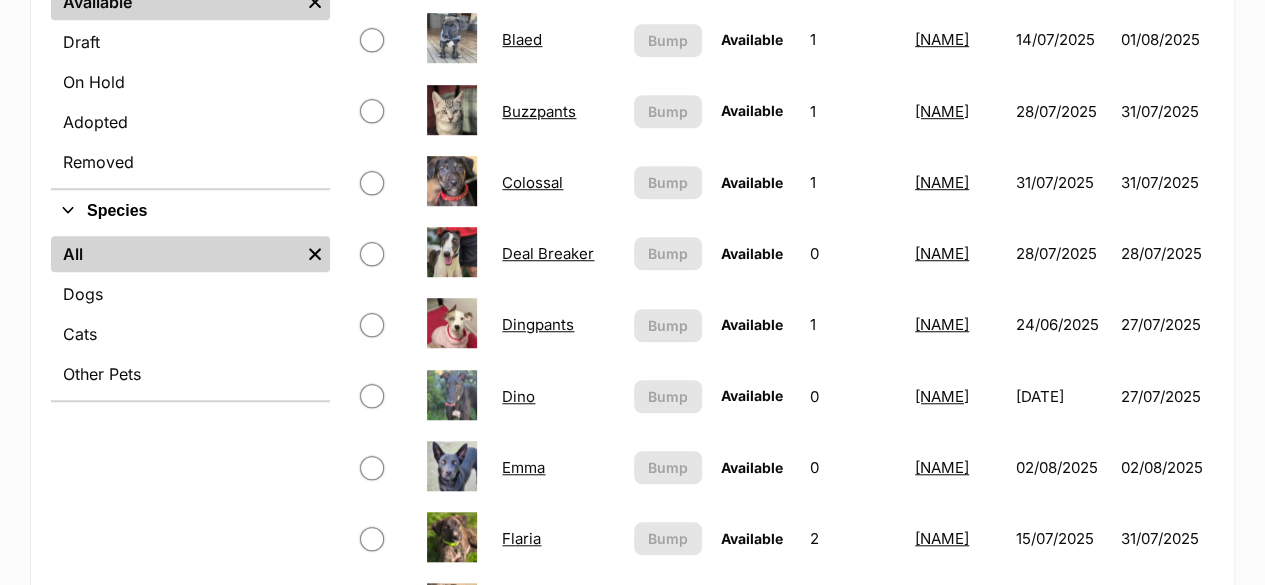 click on "Emma" at bounding box center [523, 467] 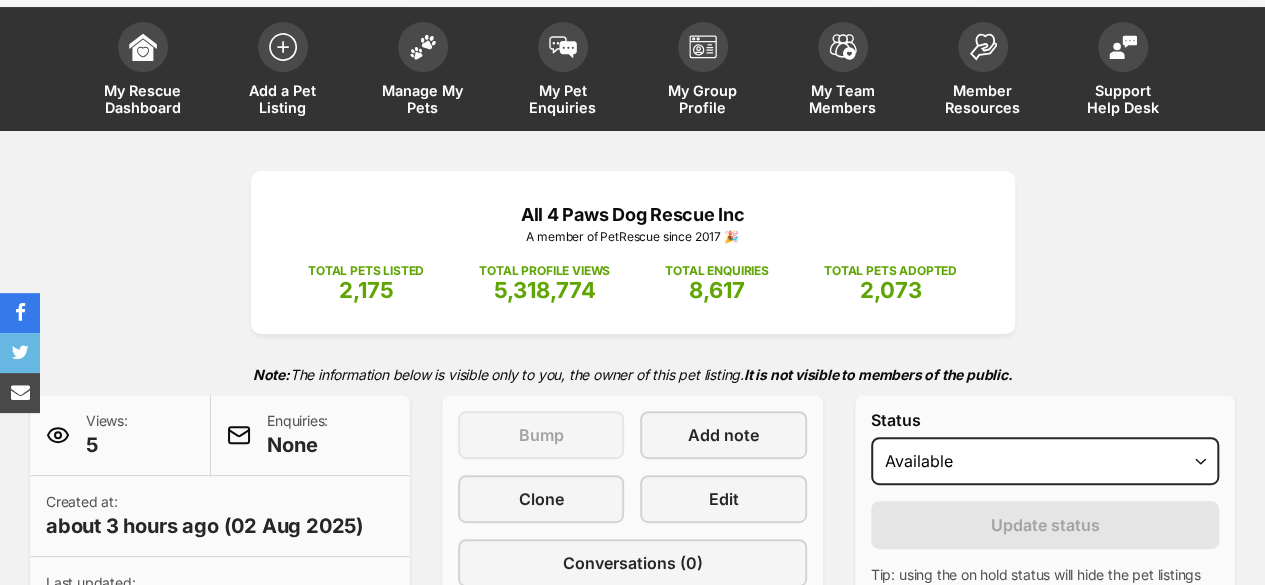 scroll, scrollTop: 100, scrollLeft: 0, axis: vertical 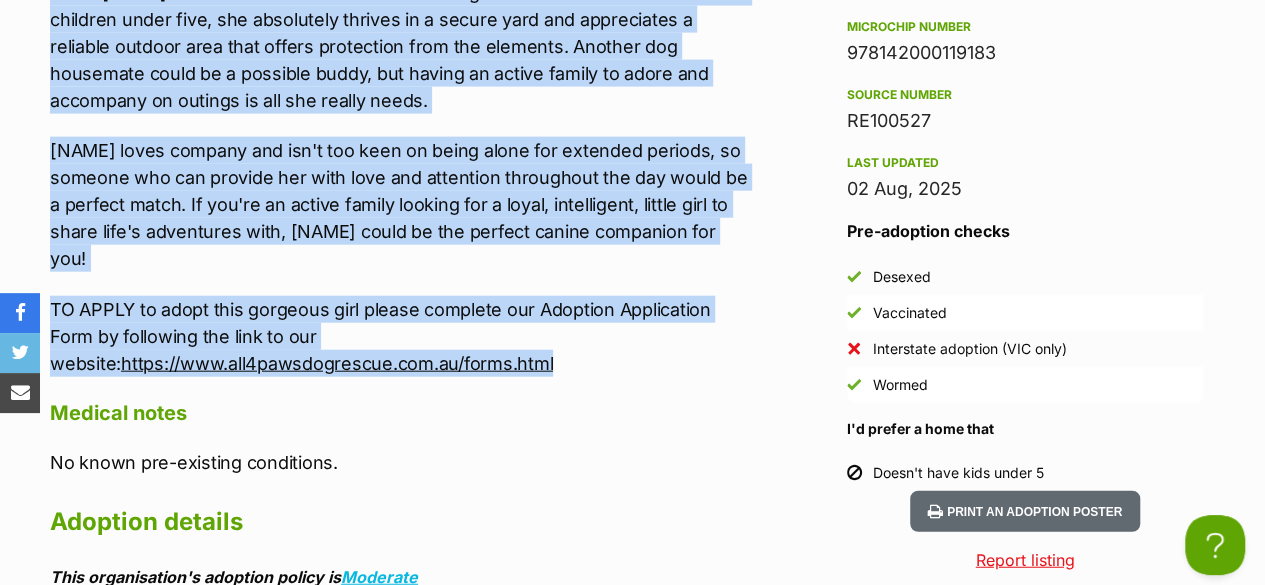 drag, startPoint x: 54, startPoint y: 291, endPoint x: 672, endPoint y: 325, distance: 618.9346 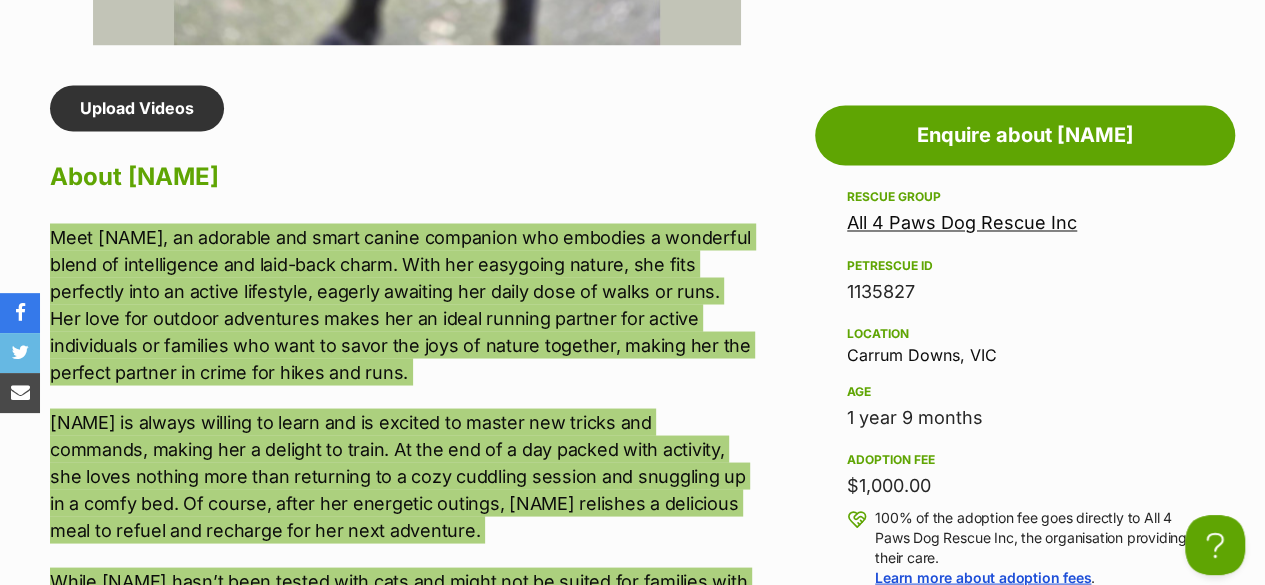 scroll, scrollTop: 1845, scrollLeft: 0, axis: vertical 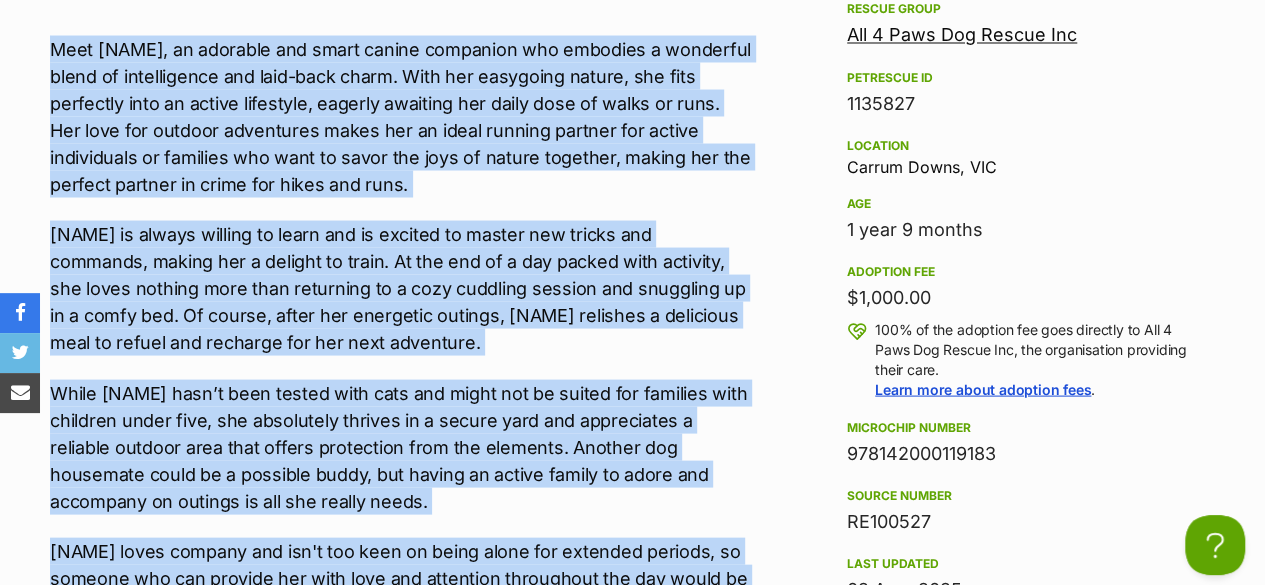 click on "Upload Videos
About Emma
Meet Emma, an adorable and smart canine companion who embodies a wonderful blend of intelligence and laid-back charm. With her easygoing nature, she fits perfectly into an active lifestyle, eagerly awaiting her daily dose of walks or runs. Her love for outdoor adventures makes her an ideal running partner for active individuals or families who want to savor the joys of nature together, making her the perfect partner in crime for hikes and runs.
Emma is always willing to learn and is excited to master new tricks and commands, making her a delight to train. At the end of a day packed with activity, she loves nothing more than returning to a cozy cuddling session and snuggling up in a comfy bed. Of course, after her energetic outings, Emma relishes a delicious meal to refuel and recharge for her next adventure.
TO APPLY to adopt this gorgeous girl please complete our Adoption Application Form by following the link to our website:
Medical notes
Moderate" at bounding box center [391, 656] 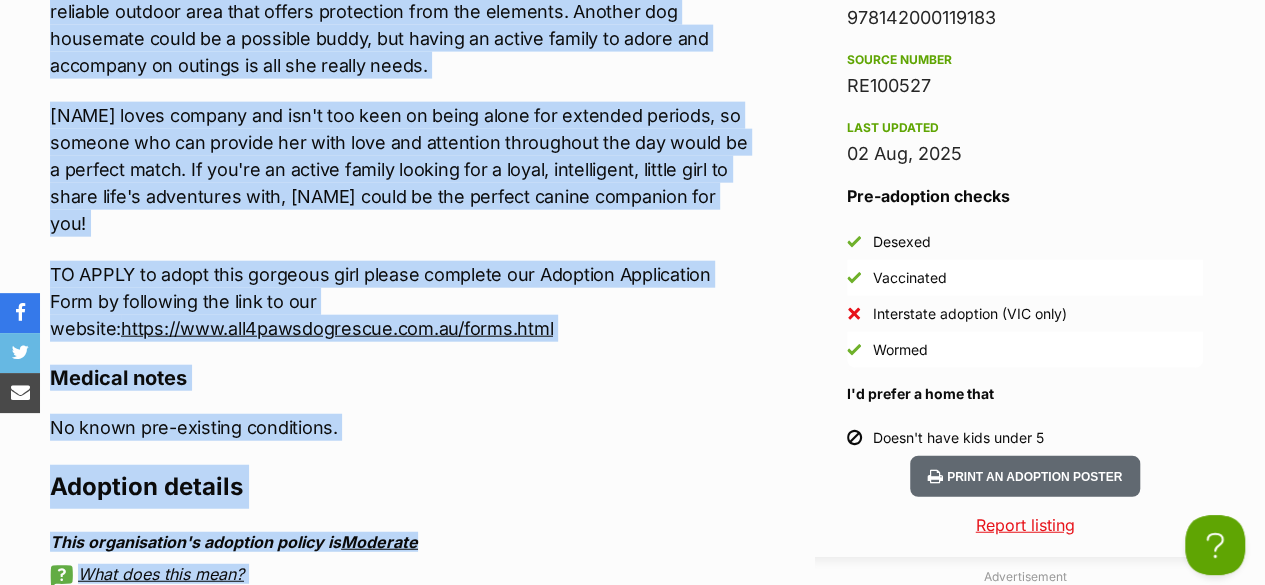 scroll, scrollTop: 2511, scrollLeft: 0, axis: vertical 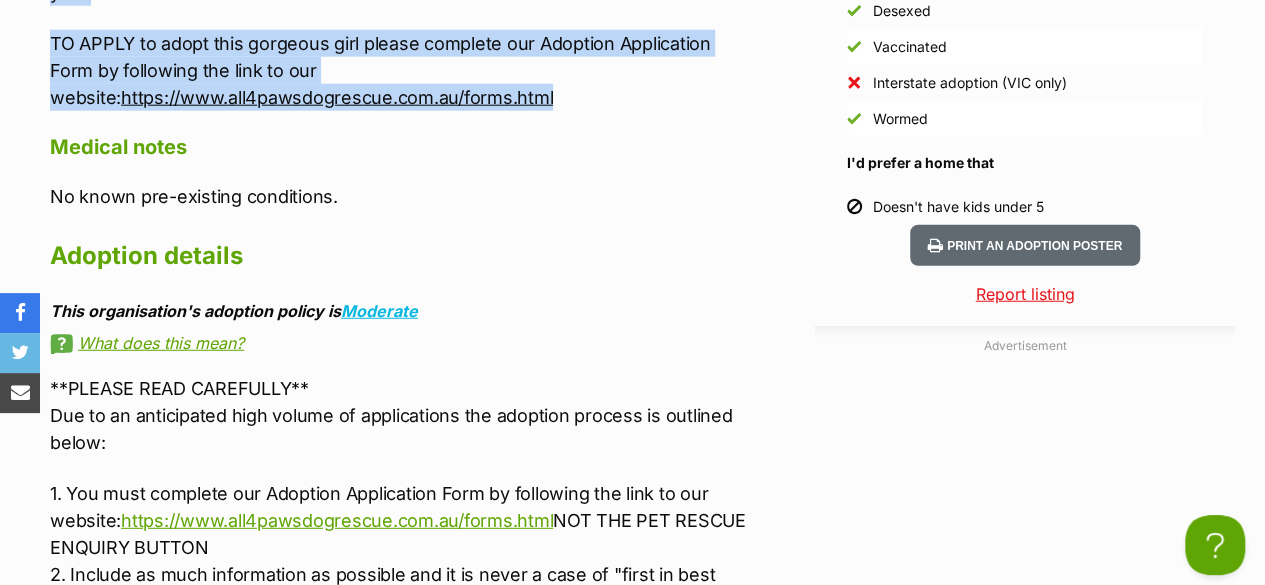 drag, startPoint x: 42, startPoint y: 41, endPoint x: 668, endPoint y: 82, distance: 627.3412 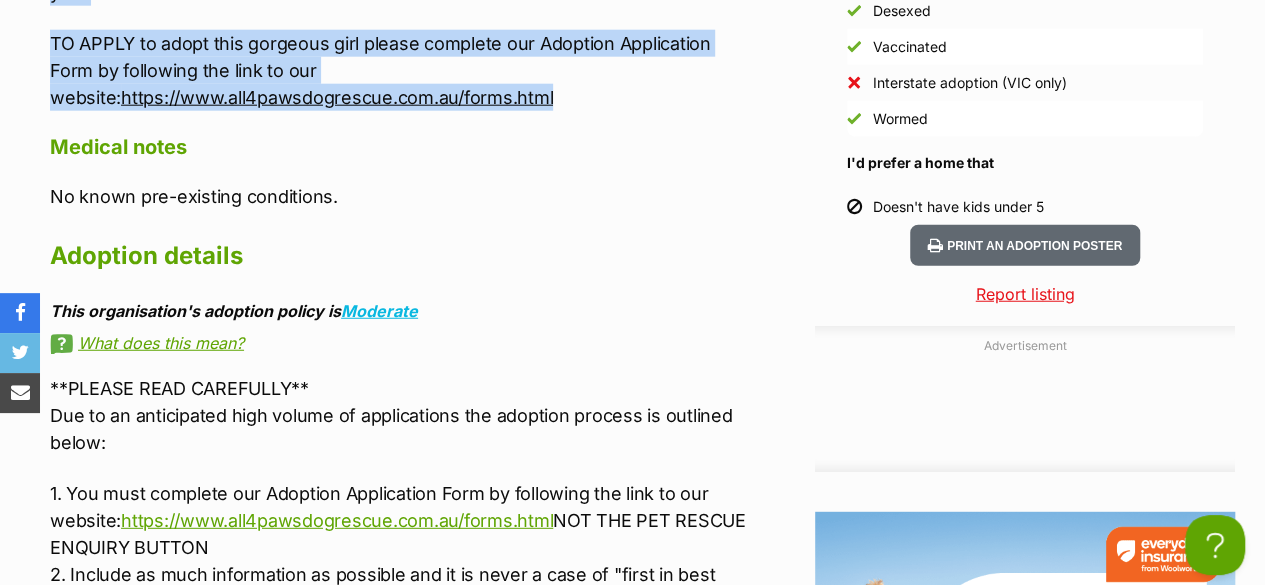 copy on "Meet Emma, an adorable and smart canine companion who embodies a wonderful blend of intelligence and laid-back charm. With her easygoing nature, she fits perfectly into an active lifestyle, eagerly awaiting her daily dose of walks or runs. Her love for outdoor adventures makes her an ideal running partner for active individuals or families who want to savor the joys of nature together, making her the perfect partner in crime for hikes and runs.
Emma is always willing to learn and is excited to master new tricks and commands, making her a delight to train. At the end of a day packed with activity, she loves nothing more than returning to a cozy cuddling session and snuggling up in a comfy bed. Of course, after her energetic outings, Emma relishes a delicious meal to refuel and recharge for her next adventure.
While Emma hasn’t been tested with cats and might not be suited for families with children under five, she absolutely thrives in a secure yard and appreciates a reliable outdoor area that offers p..." 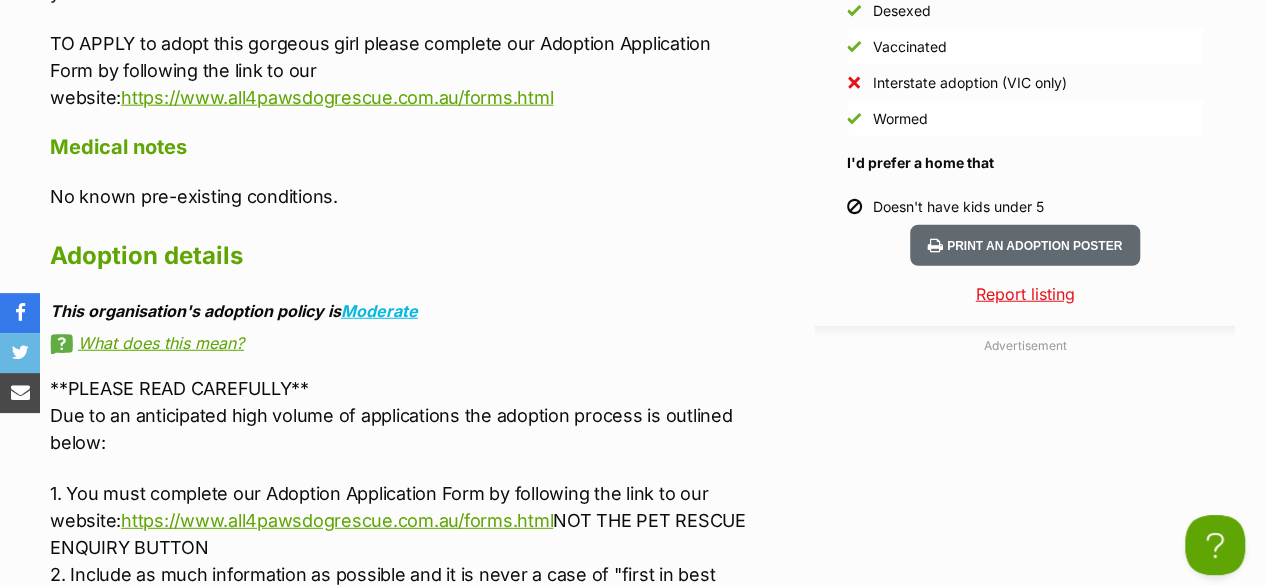 click on "This organisation's adoption policy is
Moderate" at bounding box center (401, 311) 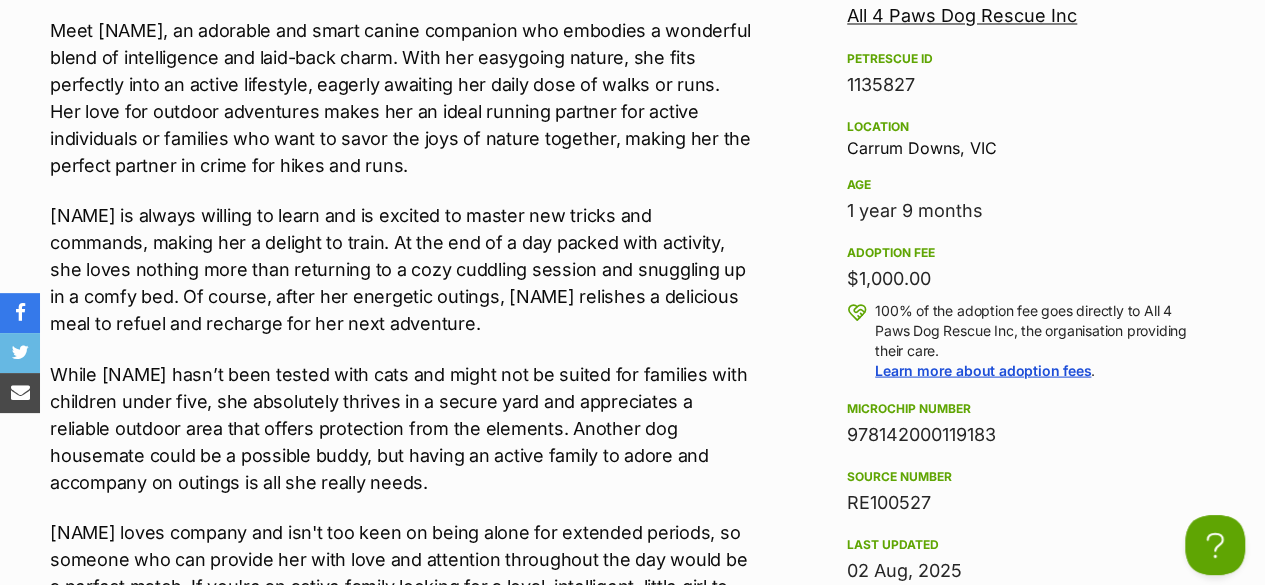 scroll, scrollTop: 2011, scrollLeft: 0, axis: vertical 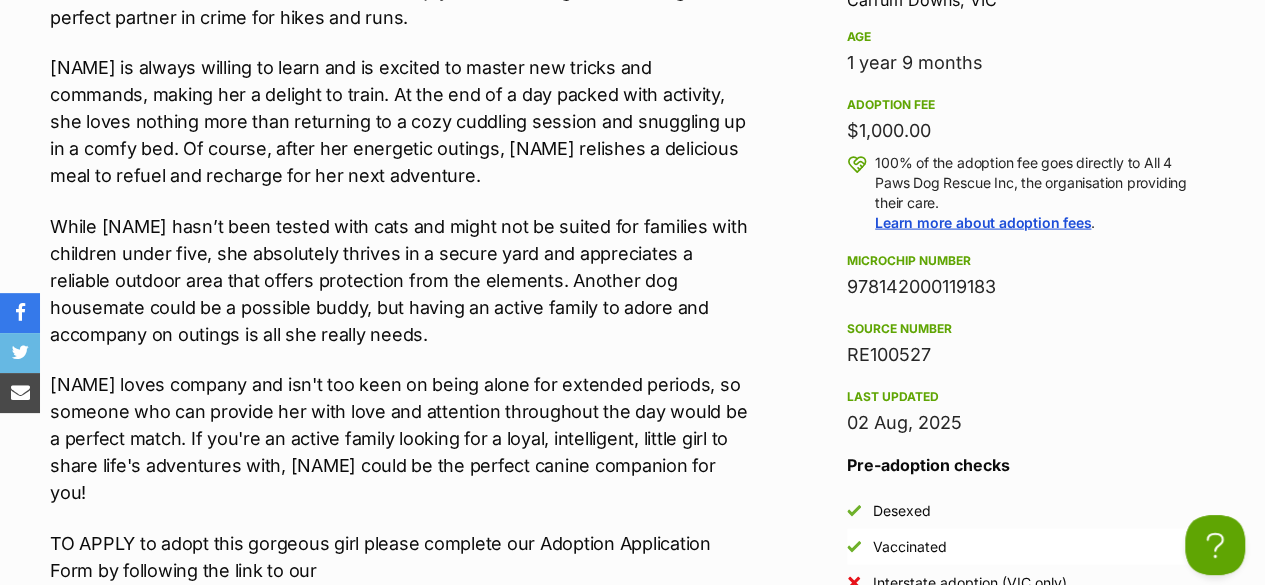 drag, startPoint x: 1040, startPoint y: 286, endPoint x: 849, endPoint y: 284, distance: 191.01047 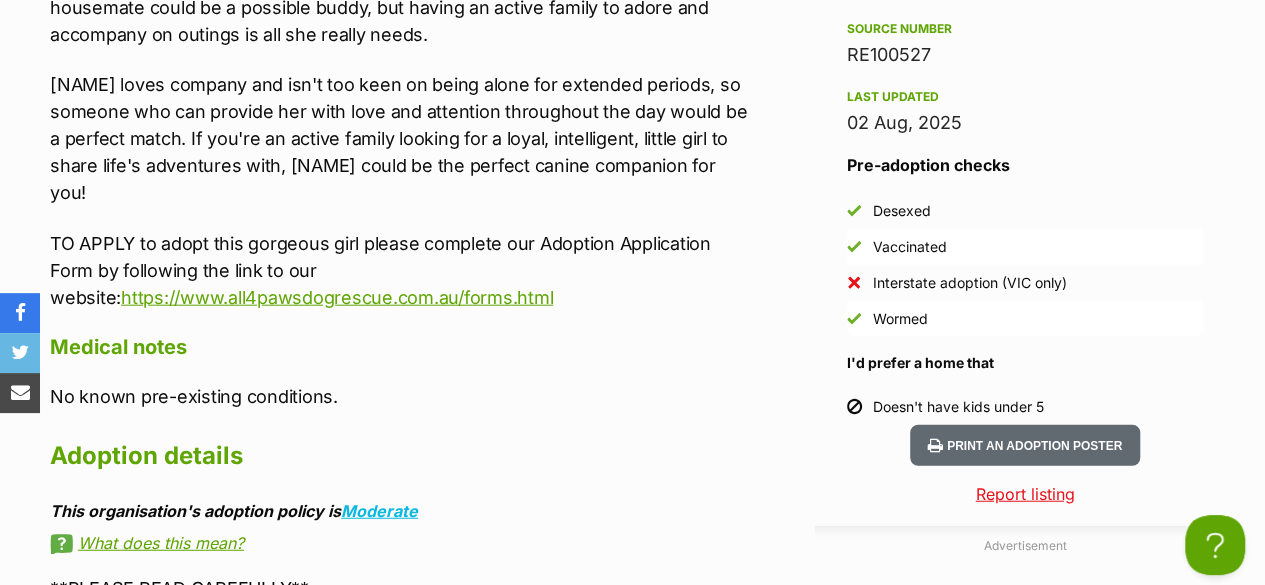 scroll, scrollTop: 2411, scrollLeft: 0, axis: vertical 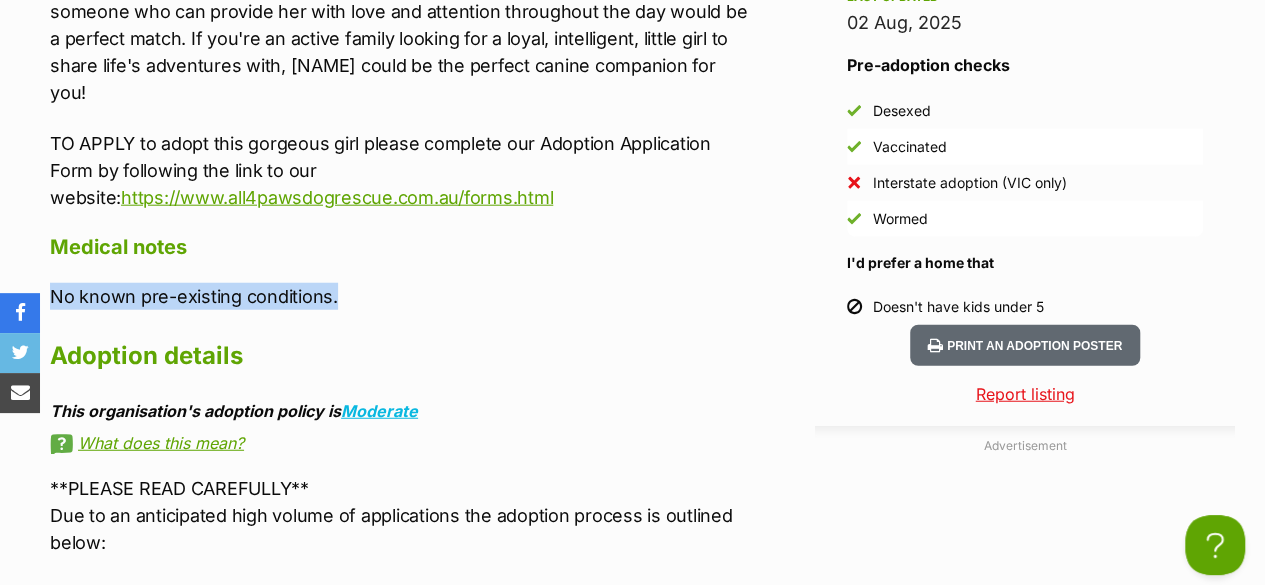 drag, startPoint x: 401, startPoint y: 273, endPoint x: 20, endPoint y: 258, distance: 381.29517 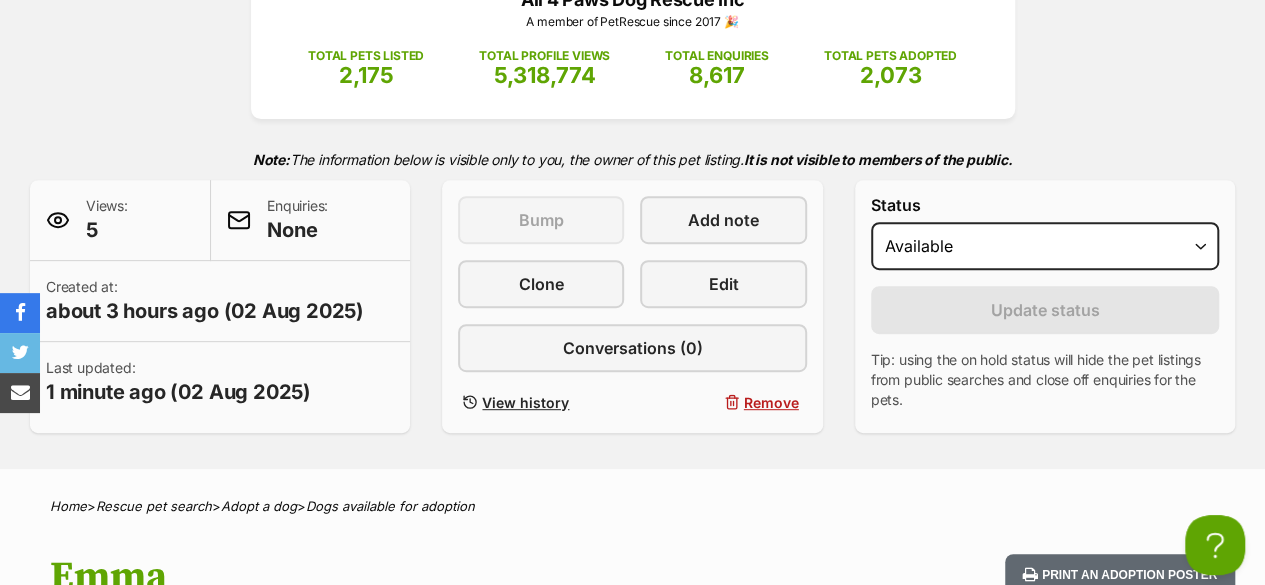 scroll, scrollTop: 211, scrollLeft: 0, axis: vertical 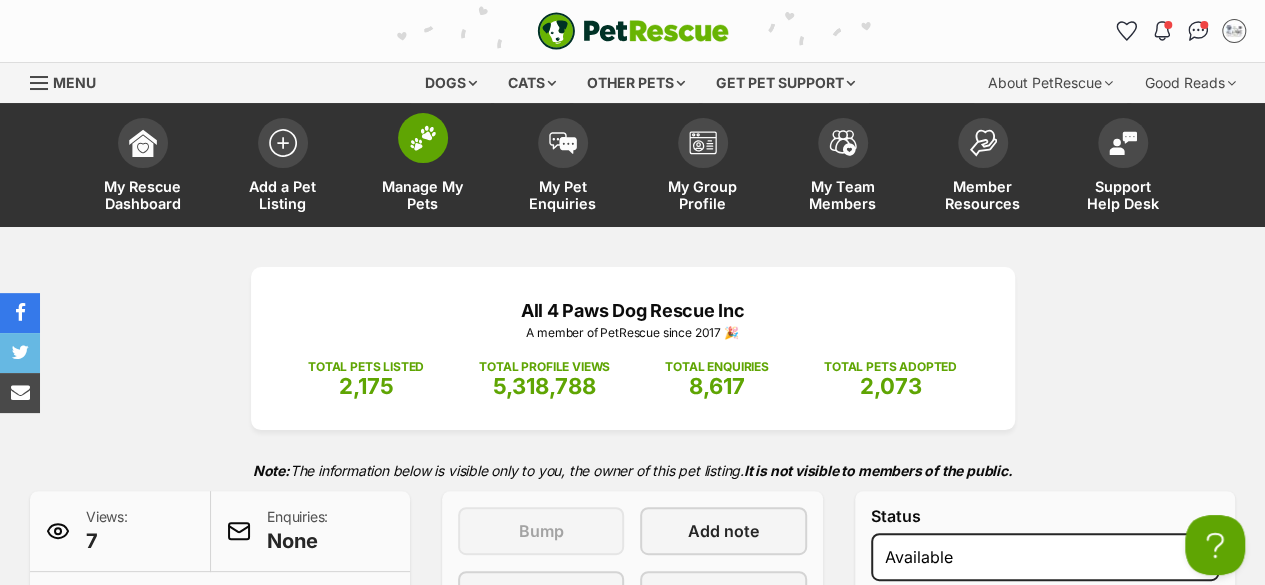 click on "Manage My Pets" at bounding box center (423, 195) 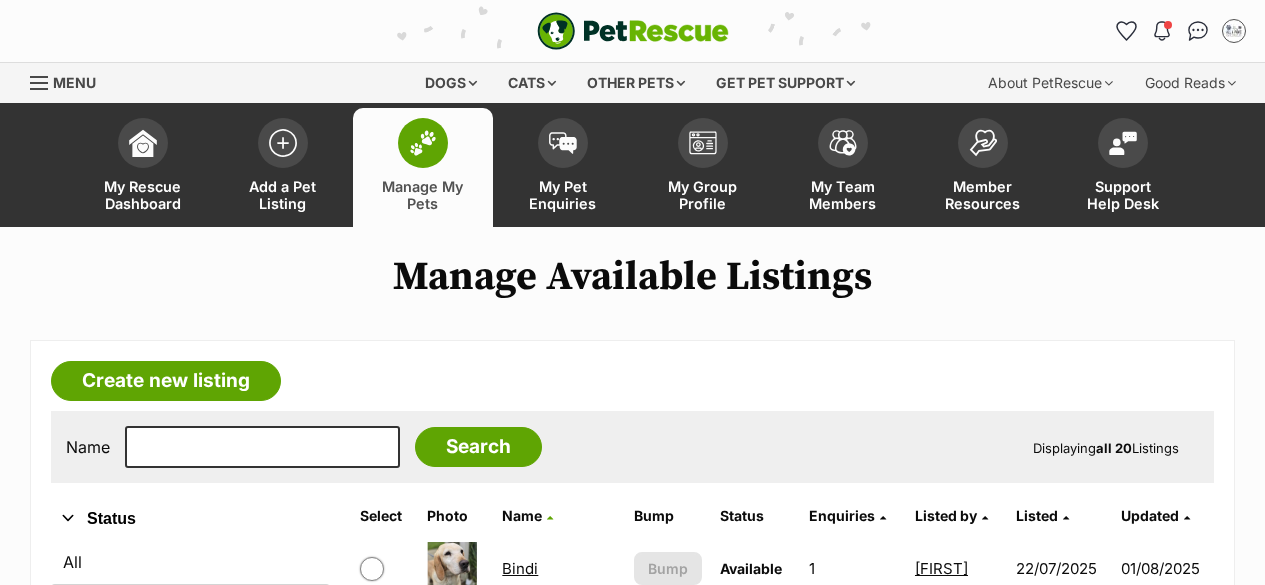 scroll, scrollTop: 0, scrollLeft: 0, axis: both 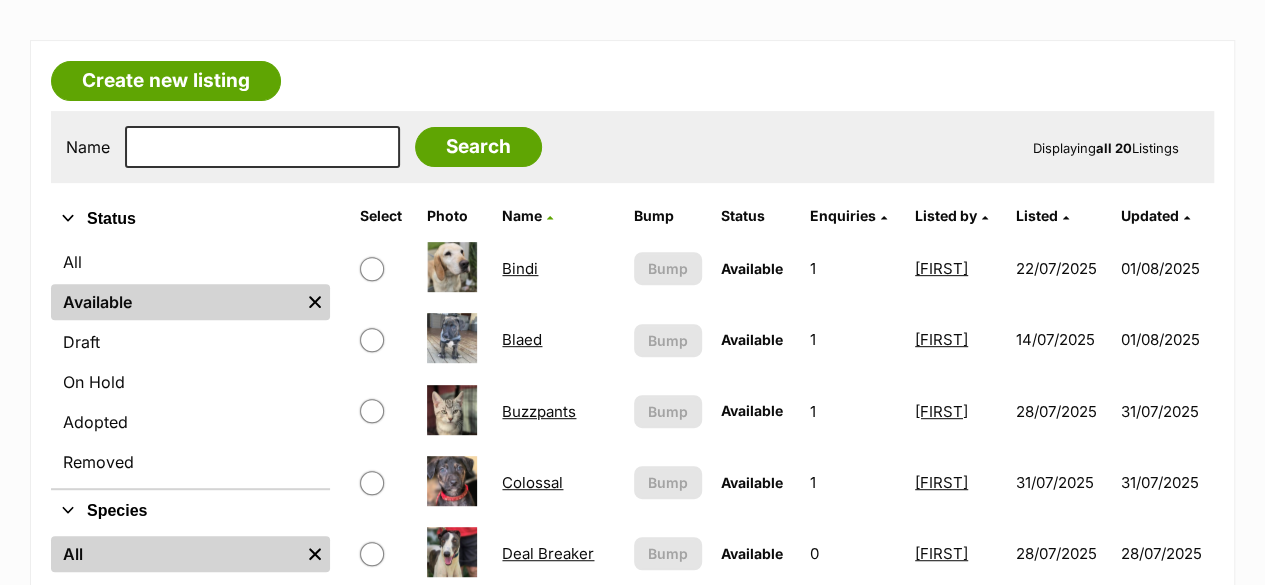 click on "Blaed" at bounding box center (522, 339) 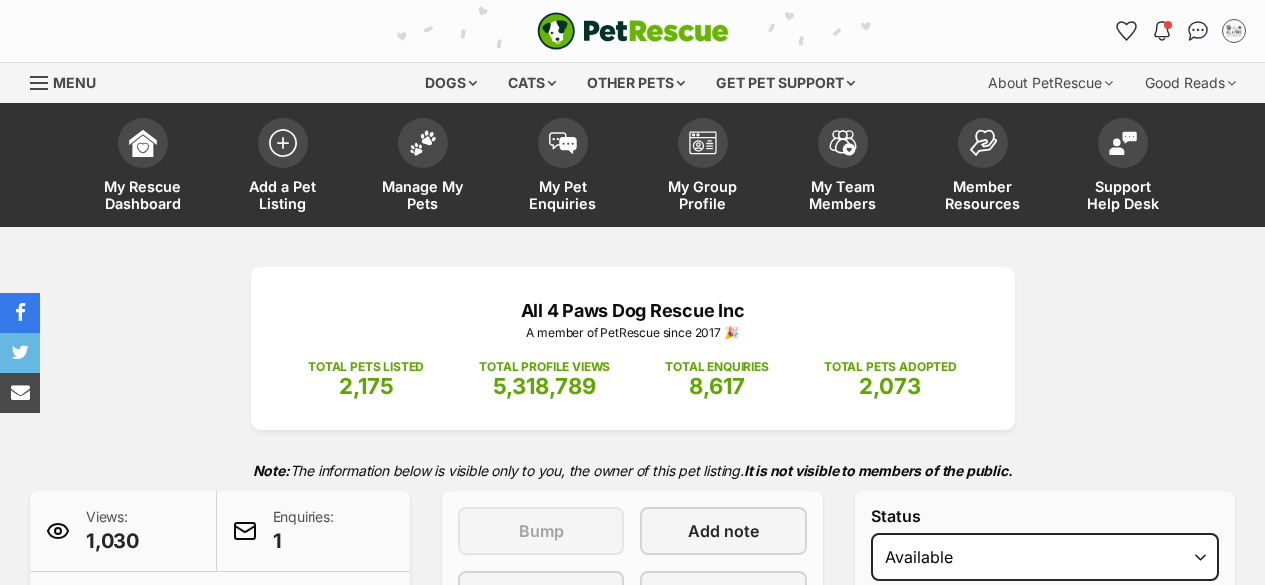 scroll, scrollTop: 196, scrollLeft: 0, axis: vertical 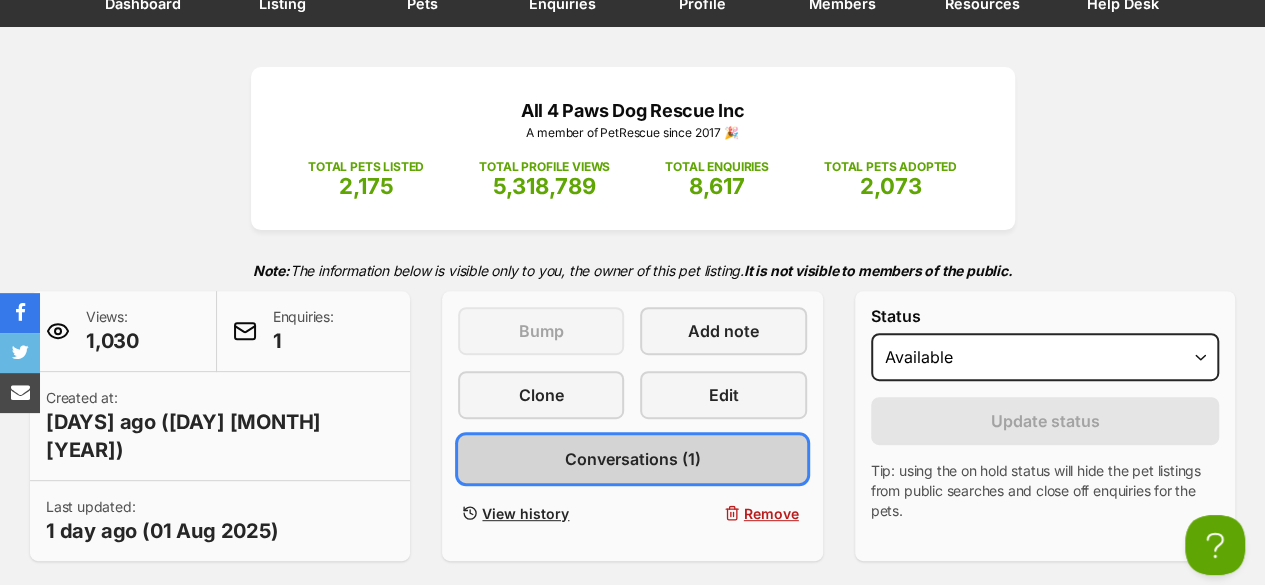 click on "Conversations (1)" at bounding box center (632, 459) 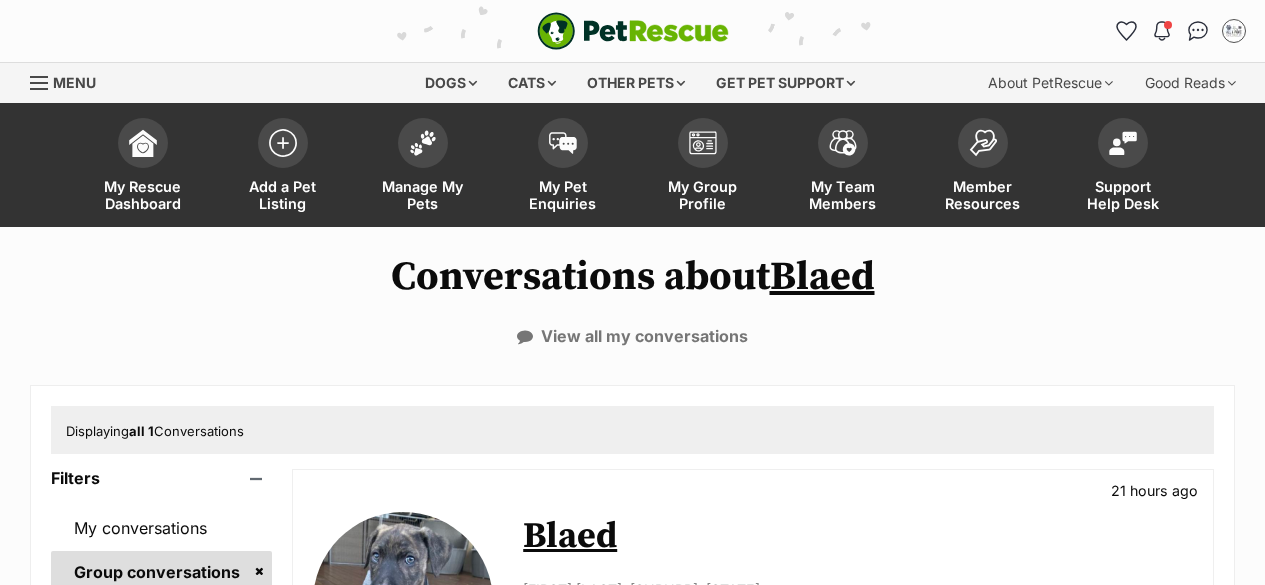 scroll, scrollTop: 0, scrollLeft: 0, axis: both 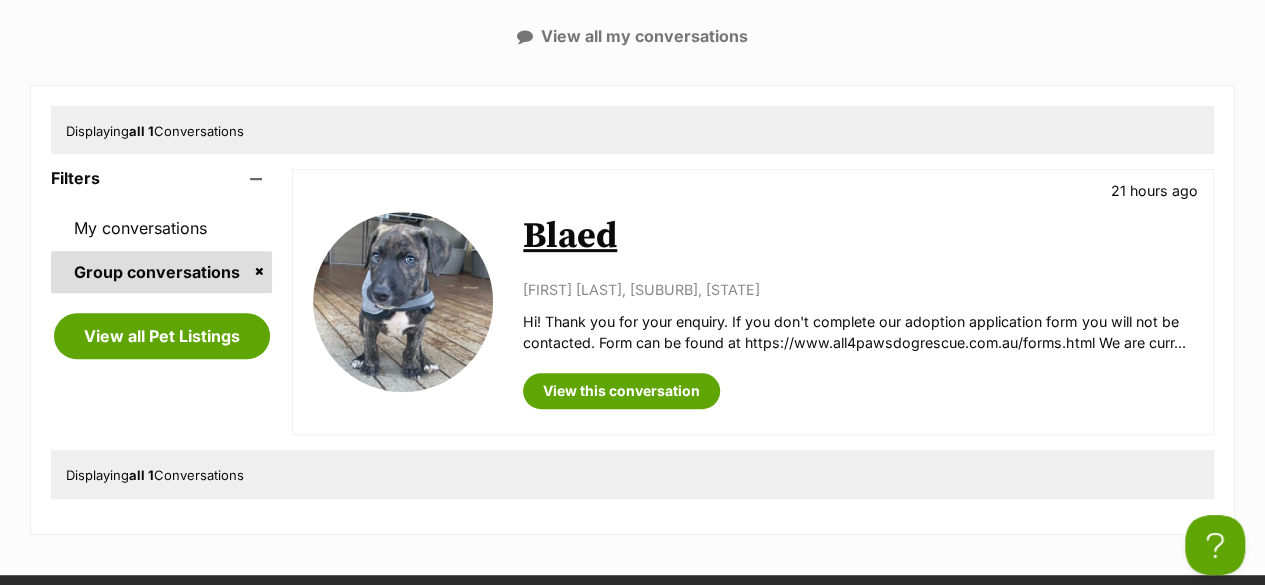 click on "Blaed" at bounding box center [570, 236] 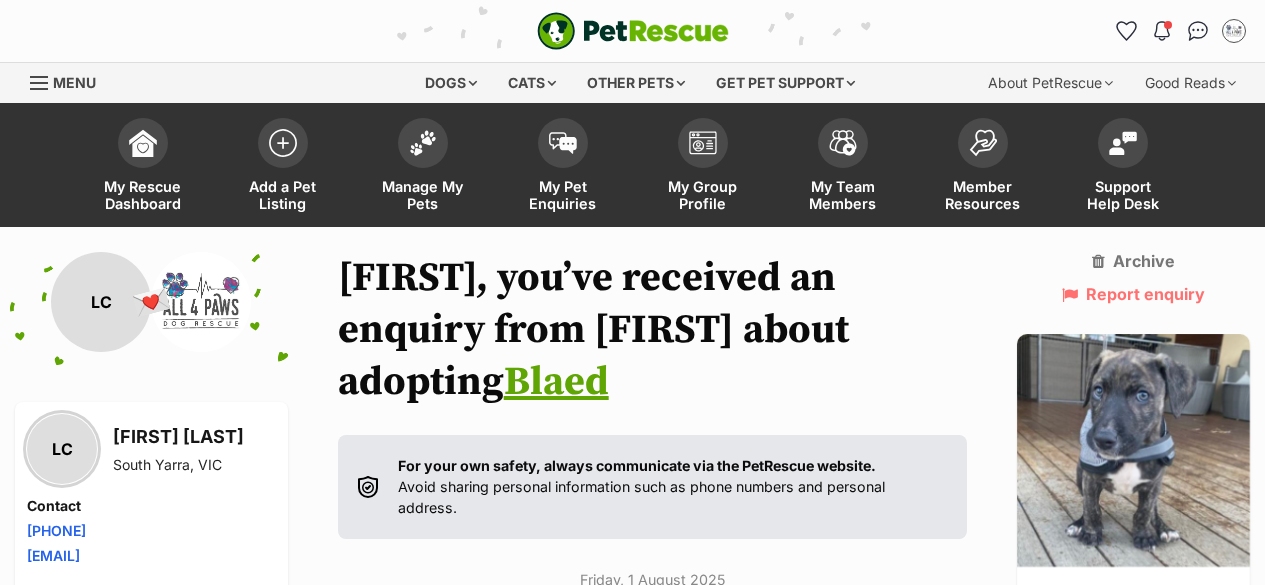 scroll, scrollTop: 110, scrollLeft: 0, axis: vertical 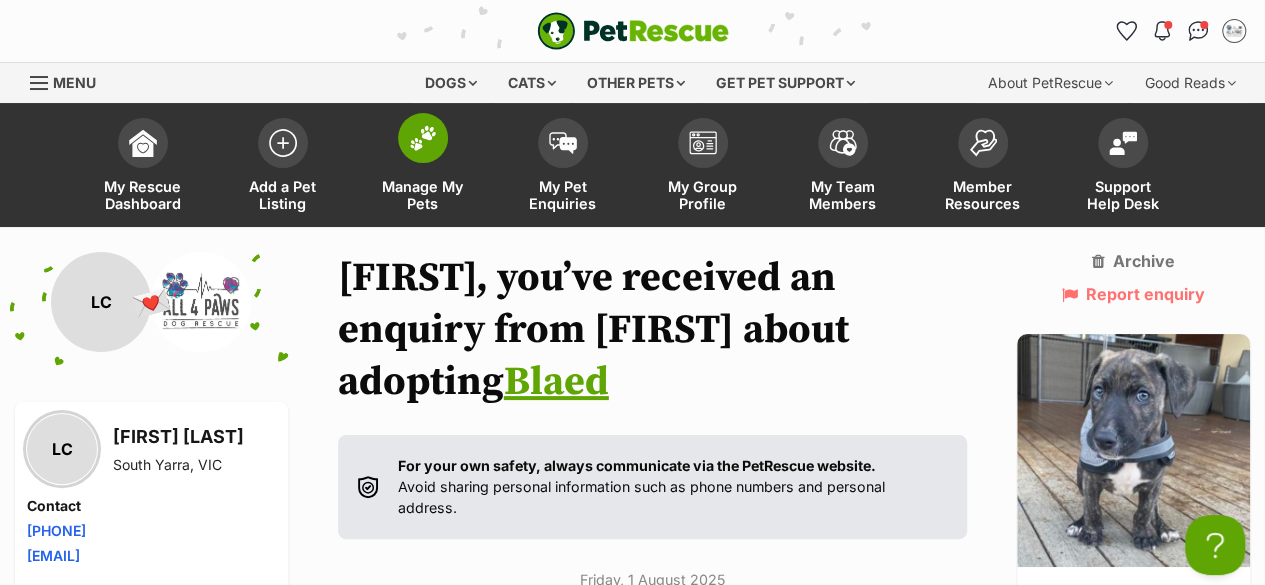 click on "Manage My Pets" at bounding box center [423, 195] 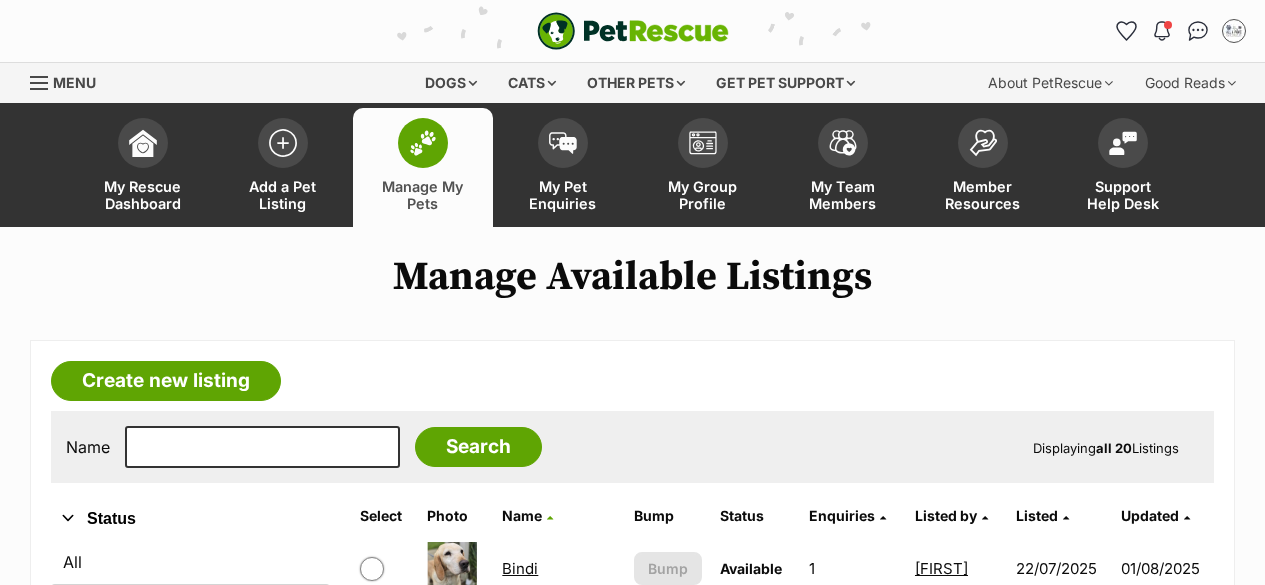 scroll, scrollTop: 200, scrollLeft: 0, axis: vertical 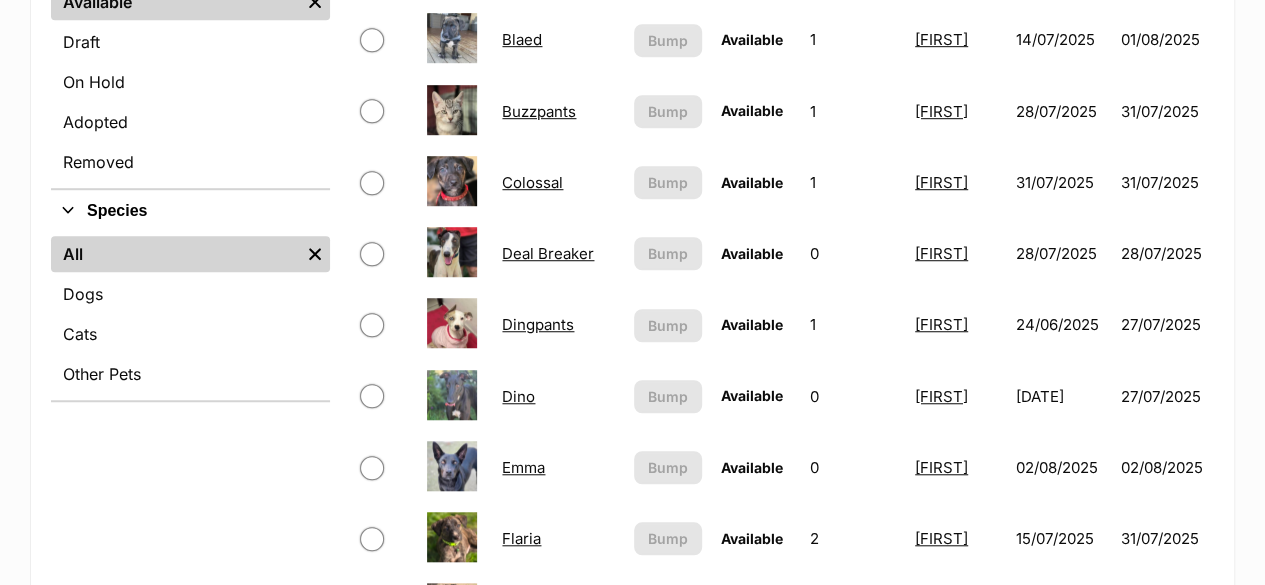click on "Colossal" at bounding box center [532, 182] 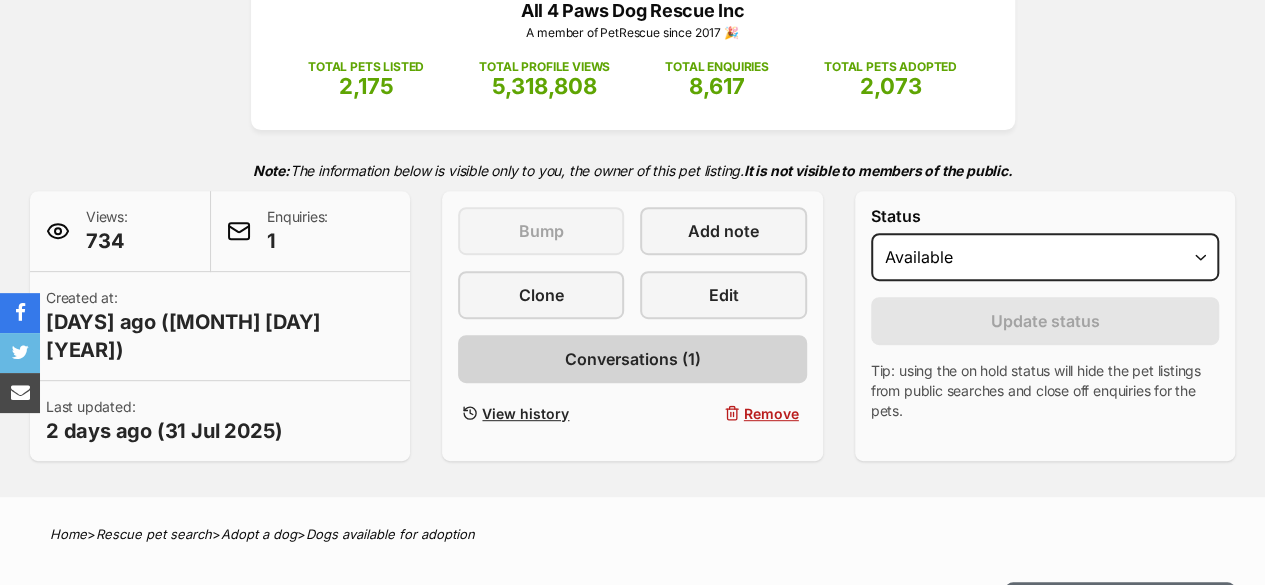 scroll, scrollTop: 300, scrollLeft: 0, axis: vertical 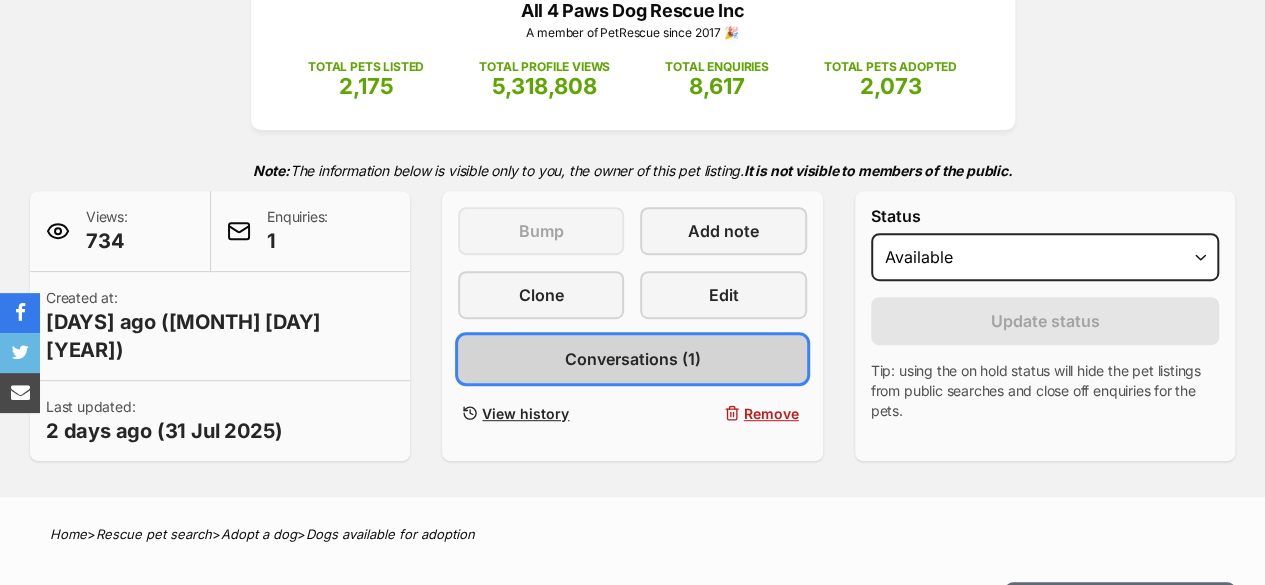 click on "Conversations (1)" at bounding box center [632, 359] 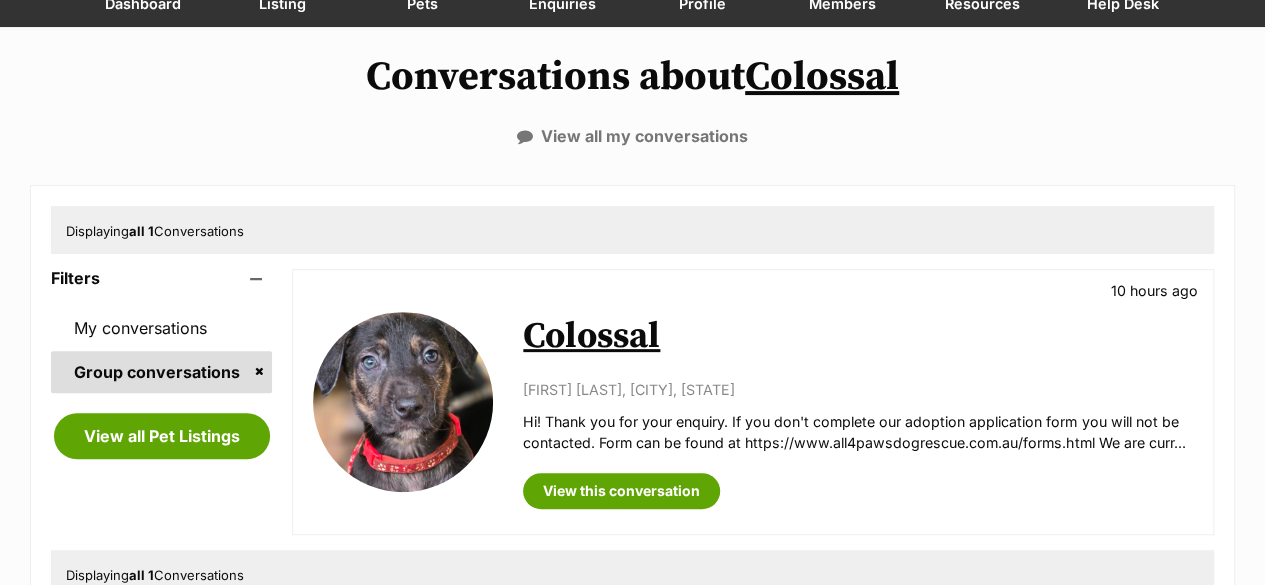 scroll, scrollTop: 200, scrollLeft: 0, axis: vertical 